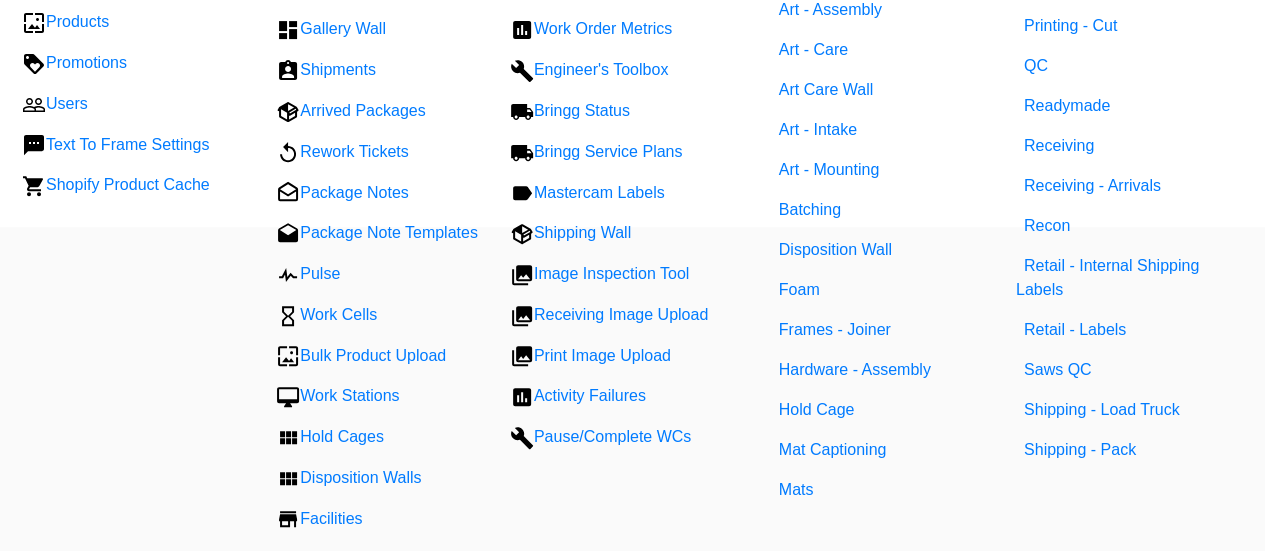 scroll, scrollTop: 393, scrollLeft: 0, axis: vertical 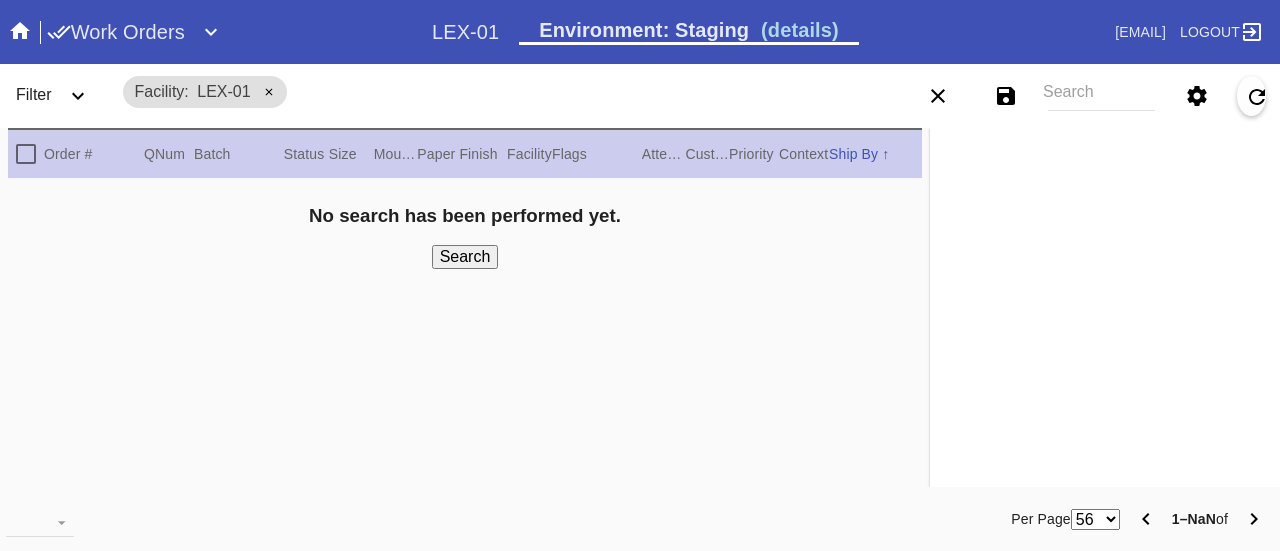 click on "Search" at bounding box center [1101, 96] 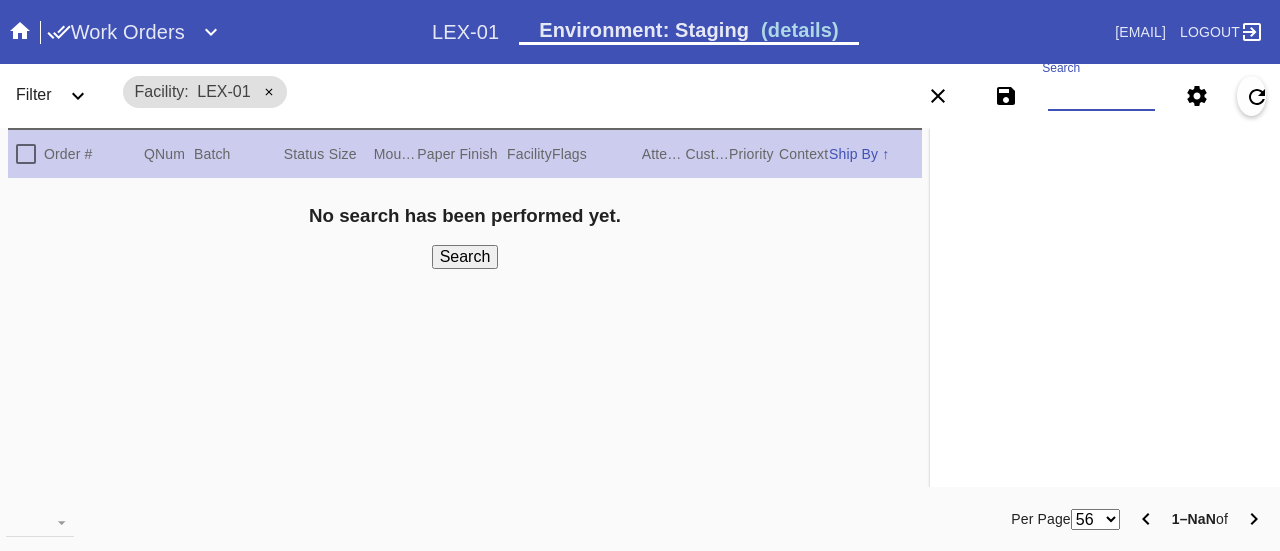click on "Search" at bounding box center (465, 257) 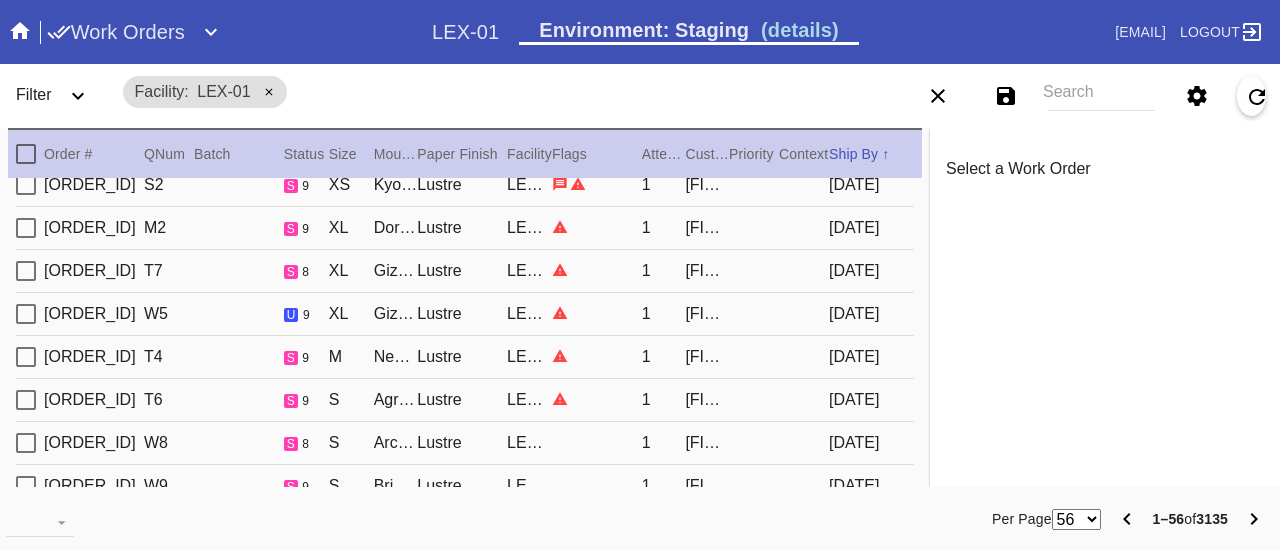 scroll, scrollTop: 300, scrollLeft: 0, axis: vertical 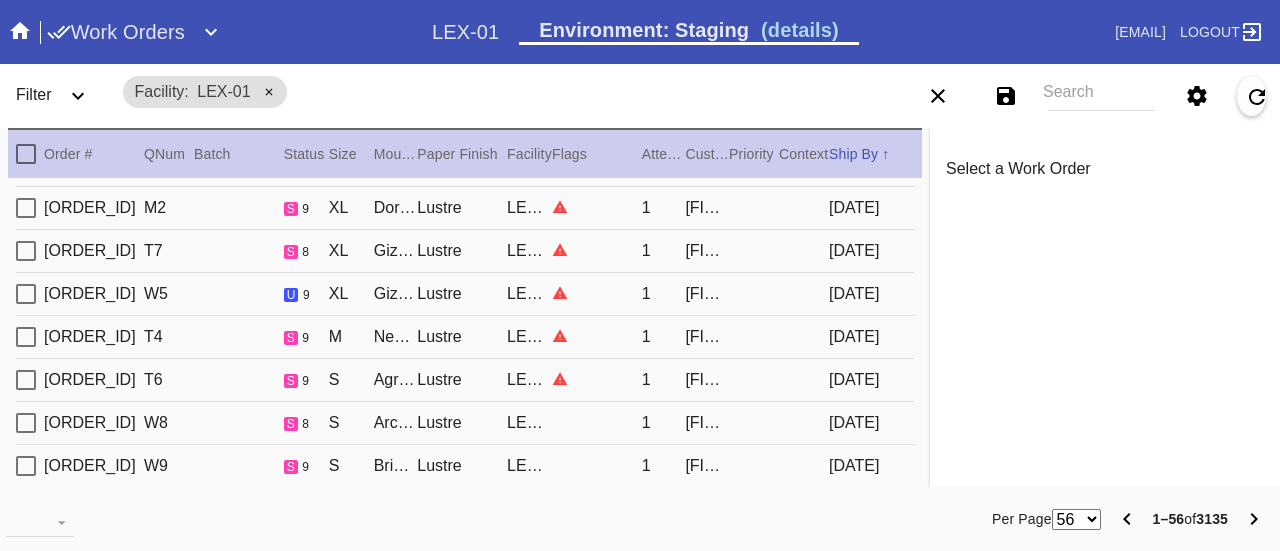 click on "XL" at bounding box center [351, 294] 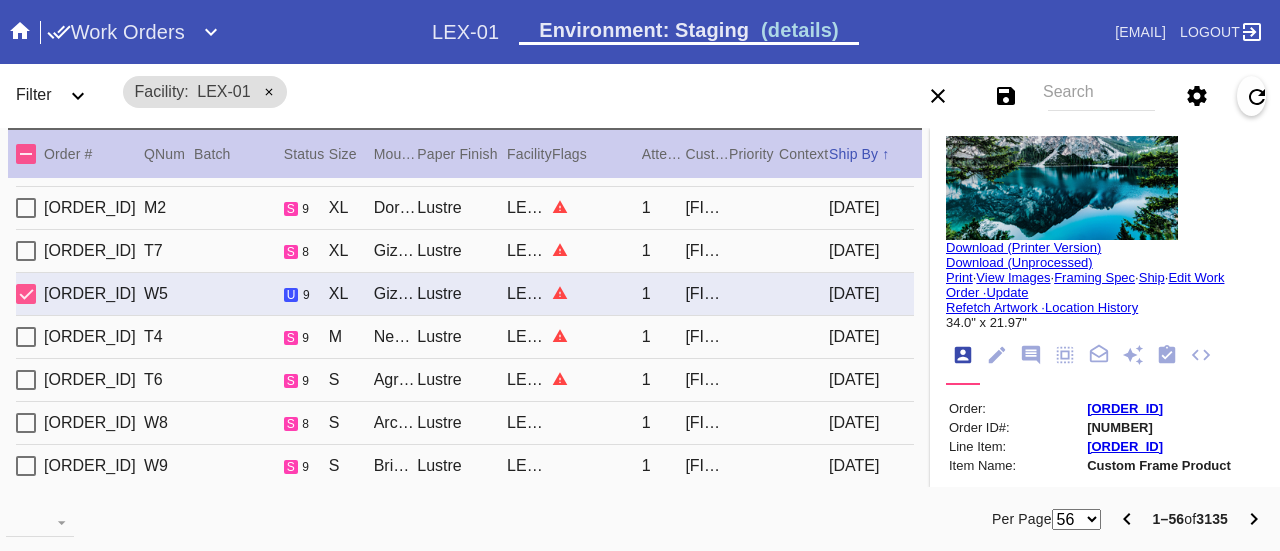 scroll, scrollTop: 0, scrollLeft: 0, axis: both 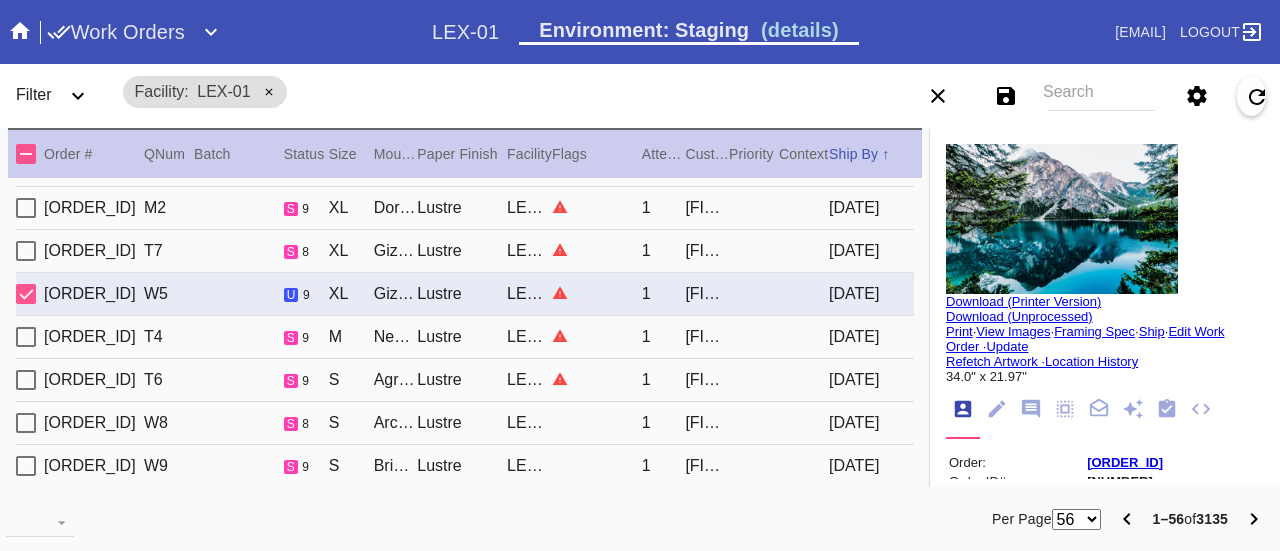 click on "Edit Work Order ·" at bounding box center (1085, 339) 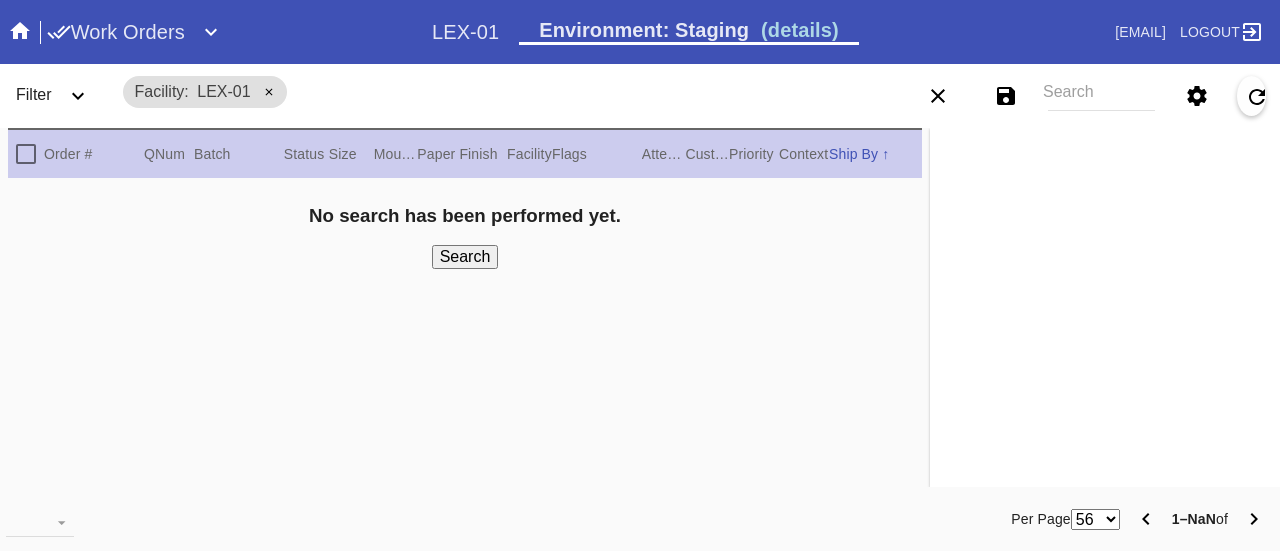 scroll, scrollTop: 0, scrollLeft: 0, axis: both 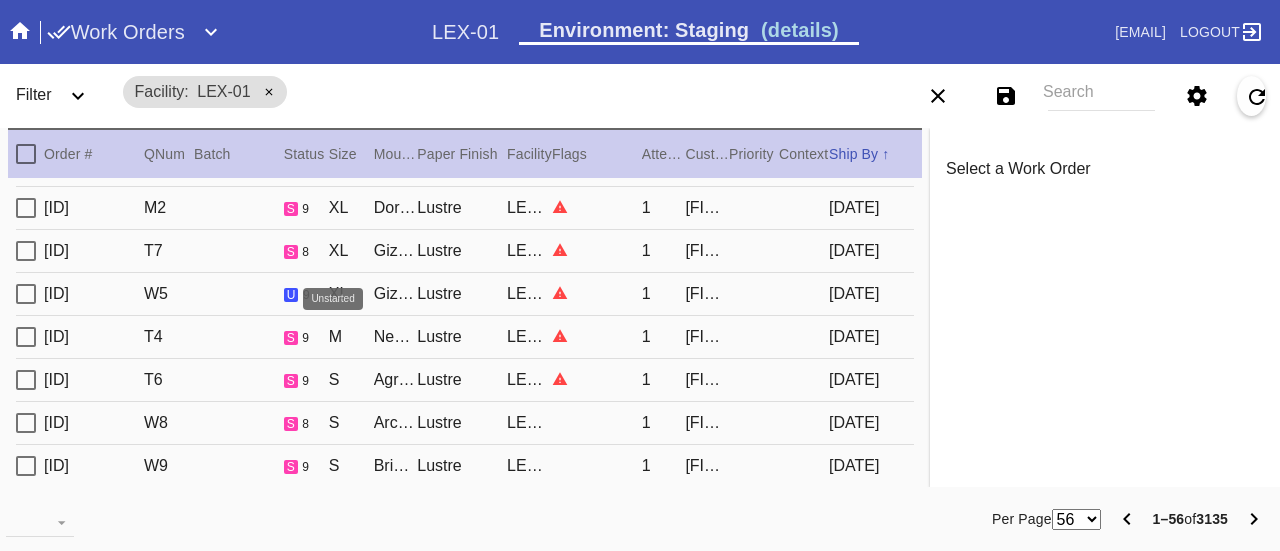 click on "u" at bounding box center (291, 295) 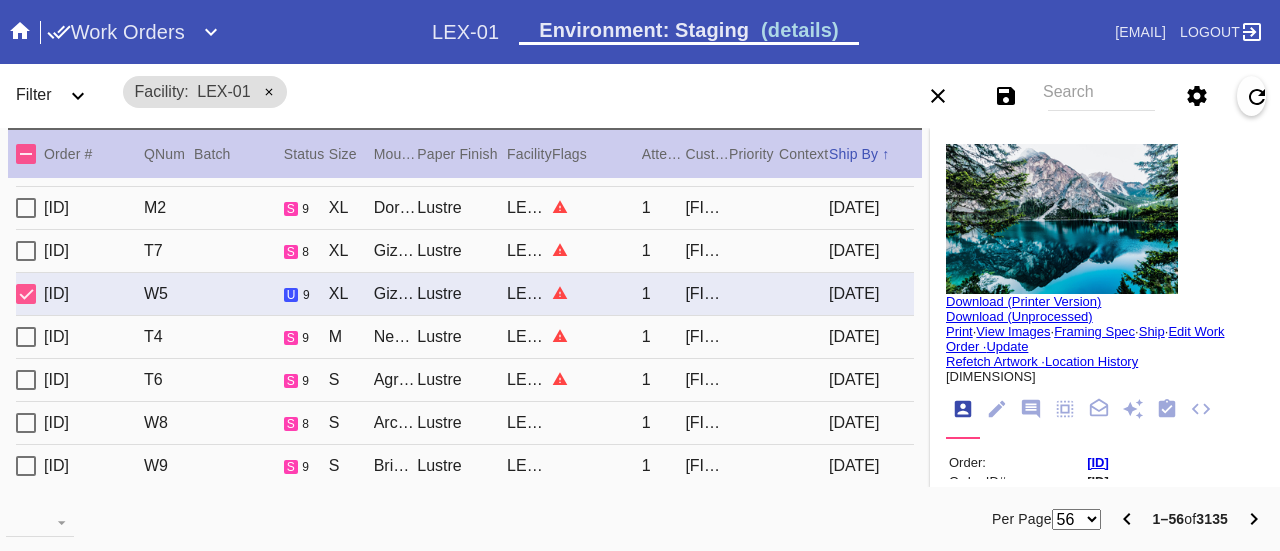 click on "Edit Work Order ·" at bounding box center (1085, 339) 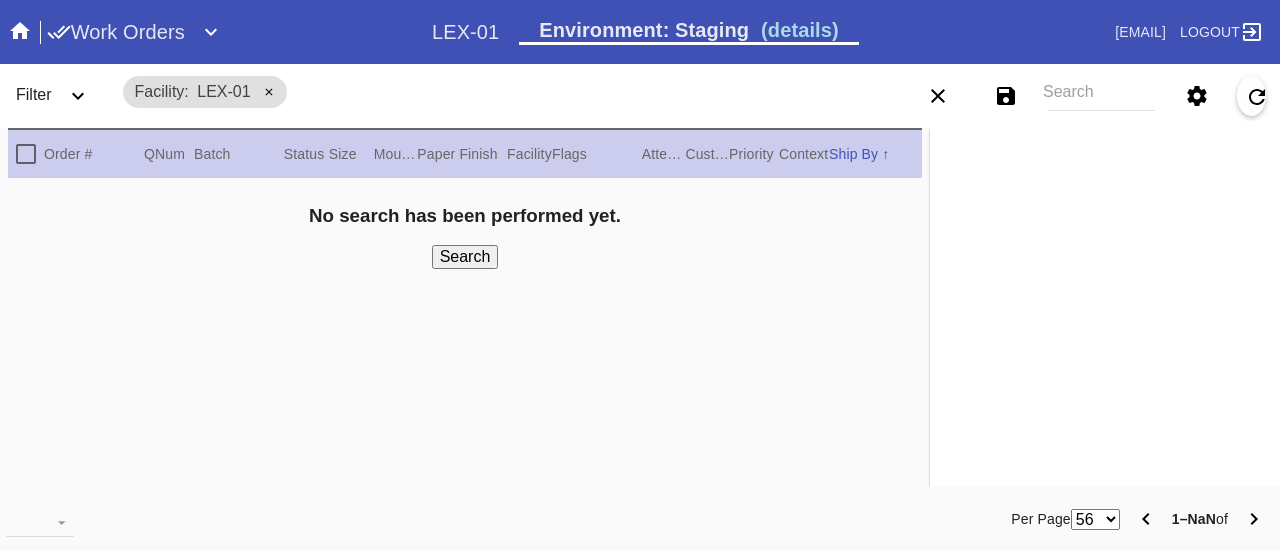 scroll, scrollTop: 0, scrollLeft: 0, axis: both 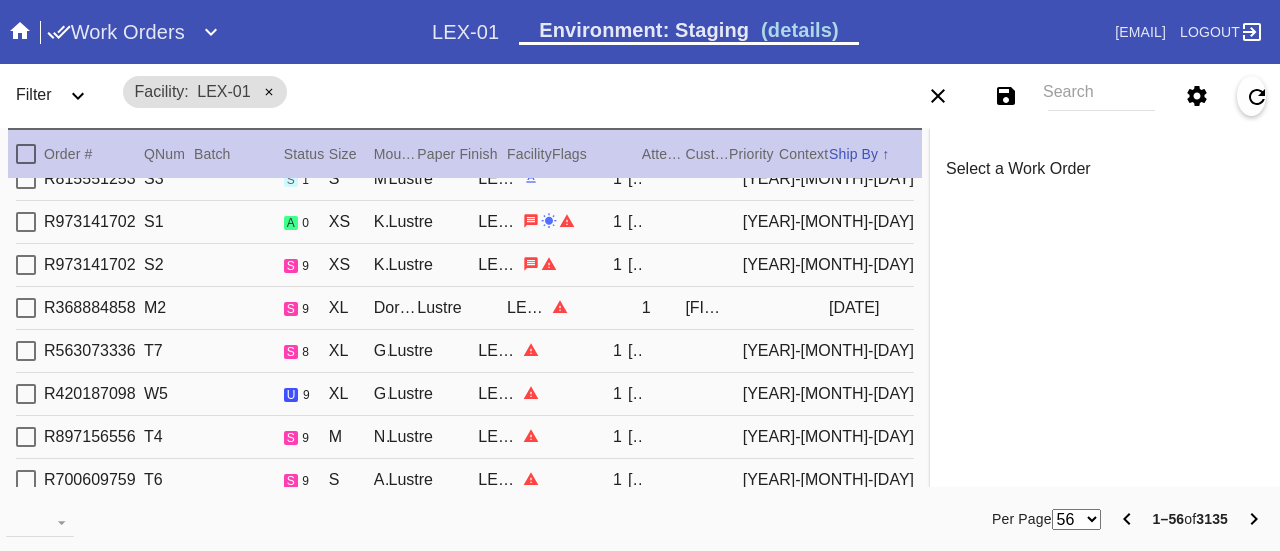 click on "[FIRST] [LAST]" at bounding box center (635, 394) 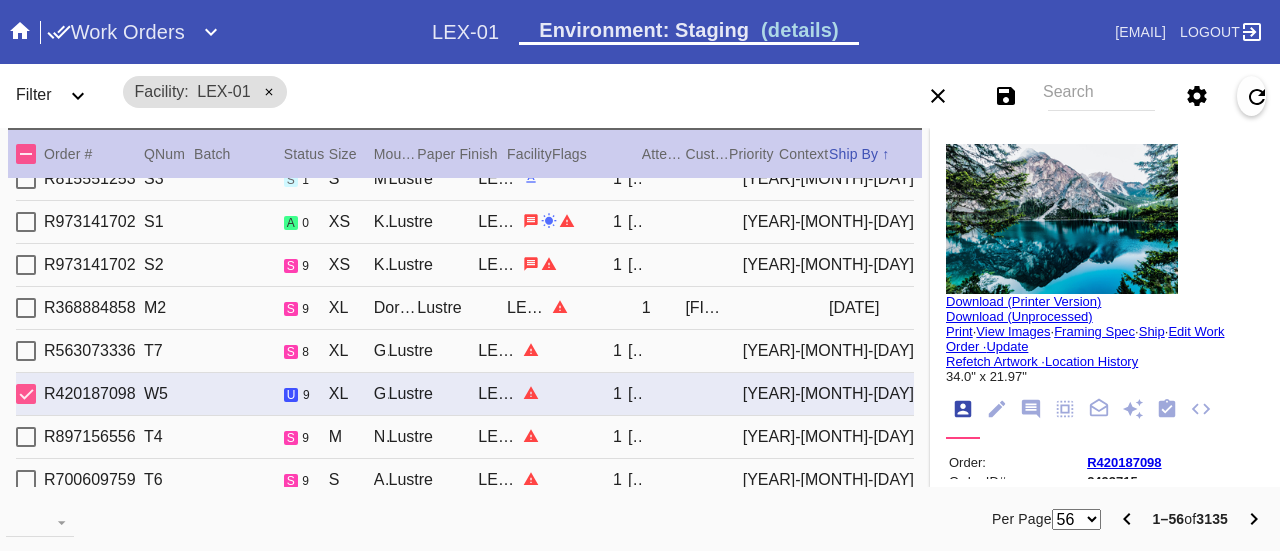 click on "Edit Work Order ·" at bounding box center [1085, 339] 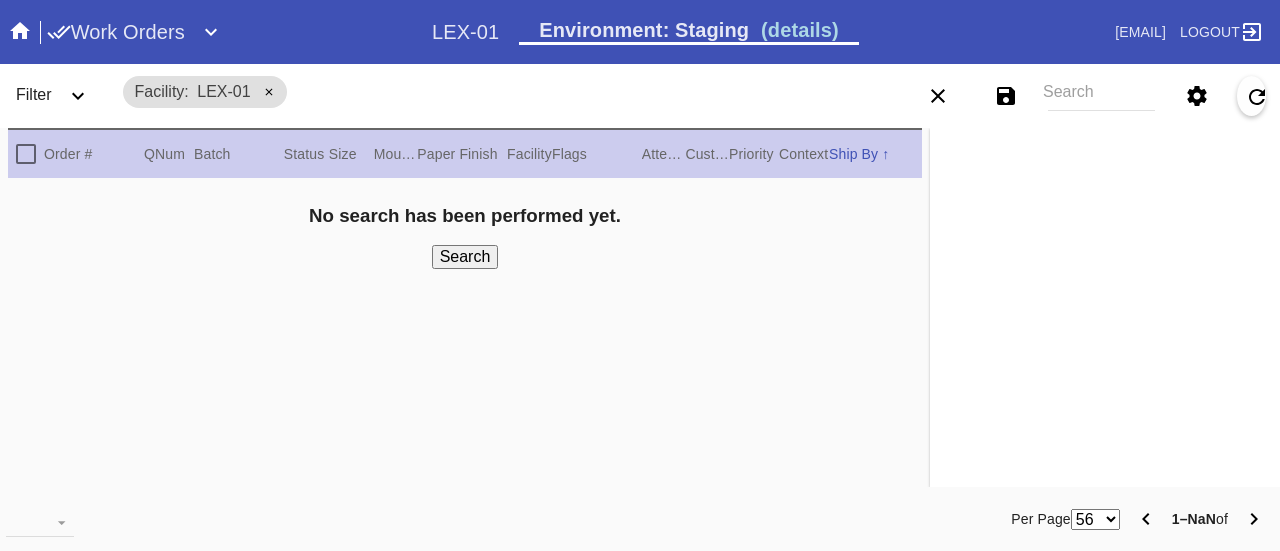 scroll, scrollTop: 0, scrollLeft: 0, axis: both 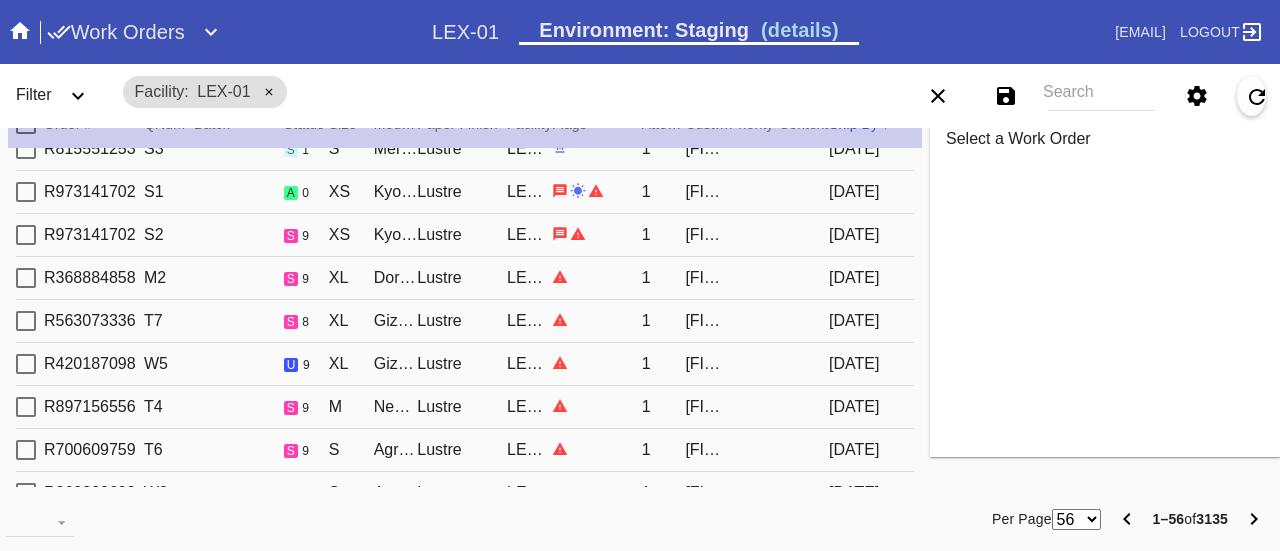 click on "[ID] [ID] [ID] [FIRST] [LAST]
[DATE]" at bounding box center (465, 364) 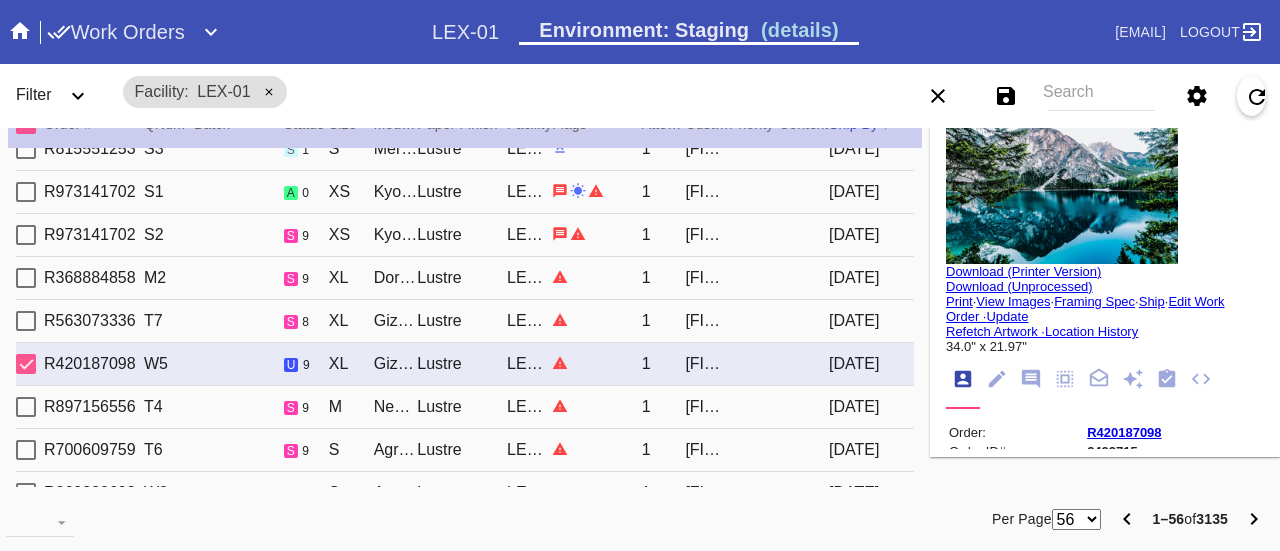 click on "[ID] [ID] [ID] [FIRST] [LAST]
[DATE] [ID] [ID] [ID] [FIRST] [LAST]
[DATE] [ID] [ID] [ID] [FIRST] [LAST]
[DATE] [ID] [ID] [ID] [FIRST] [LAST]
[DATE] [ID] [ID] [ID] [FIRST] [LAST]
[DATE] [ID] [ID] [ID] [FIRST] [LAST]
[DATE] [ID] [ID] [ID] [FIRST] [LAST]
[DATE] [ID] [ID] [ID] [FIRST] [LAST]
[DATE] [ID] [ID] [ID] [FIRST] [LAST]
[DATE] [ID] [ID] [ID] [FIRST] [LAST]
[DATE] [ID] [ID] [ID] [FIRST] [LAST]
[DATE] [ID] [ID] [ID] [FIRST] [LAST]
[DATE]" at bounding box center (465, 317) 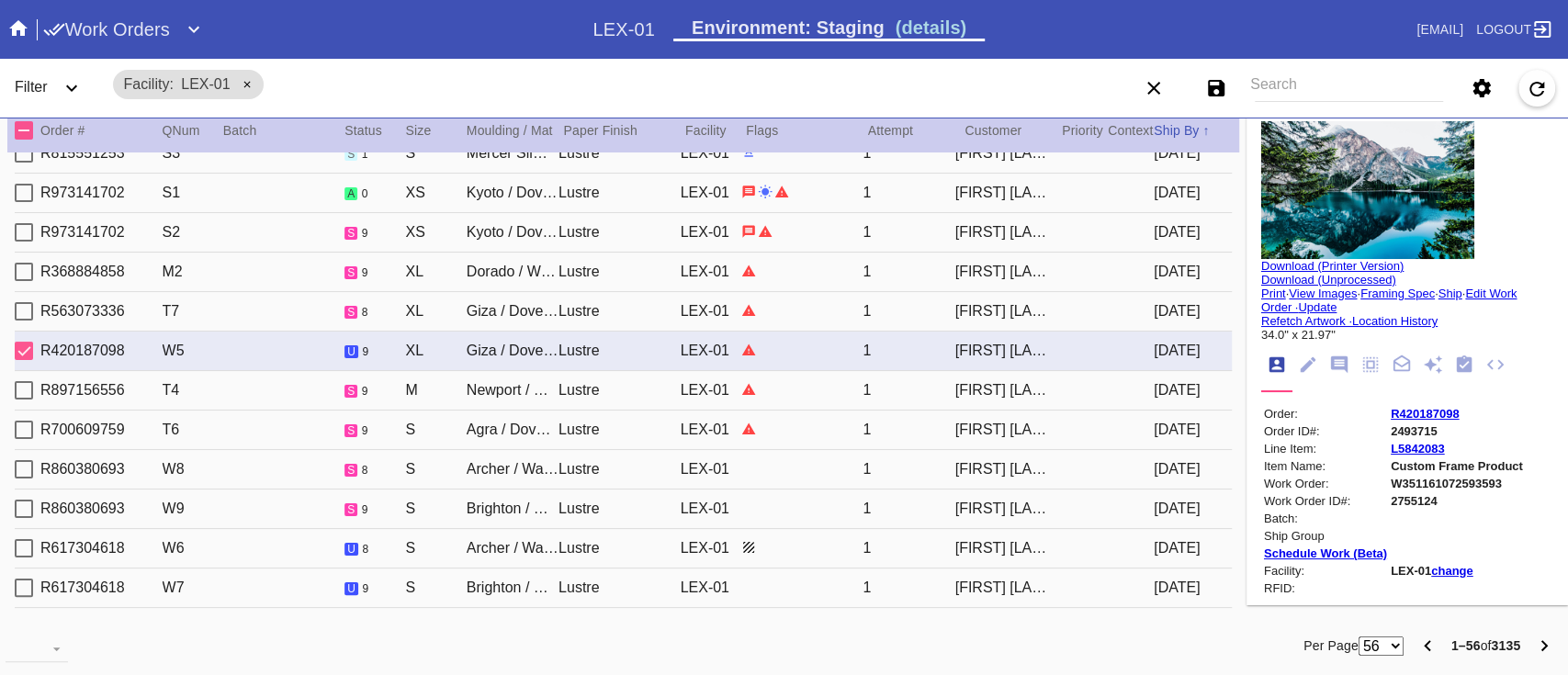 scroll, scrollTop: 10, scrollLeft: 0, axis: vertical 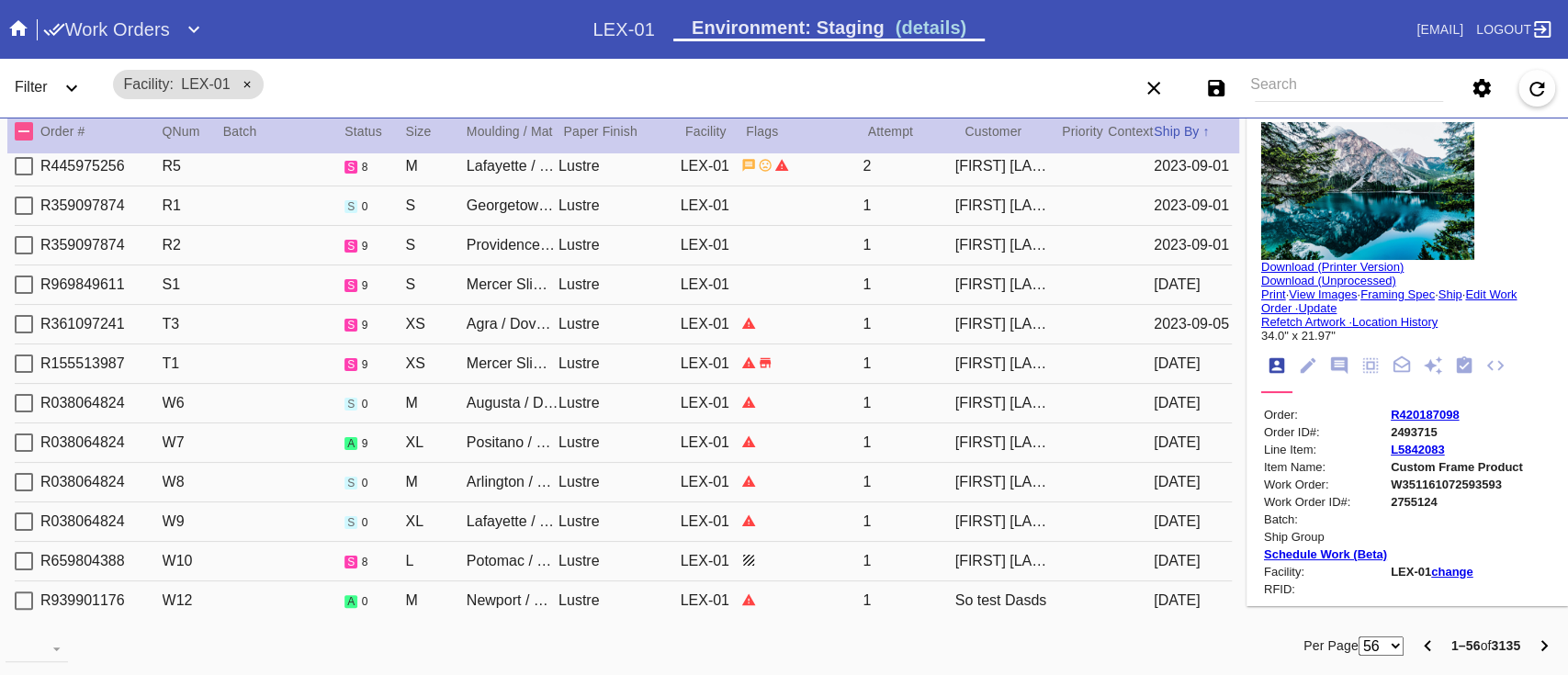 click on "R038064824 W7 a   9 XL Positano / Dove White Lustre LEX-01 1 BillingName BillingLast
2023-09-07" at bounding box center [623, 443] 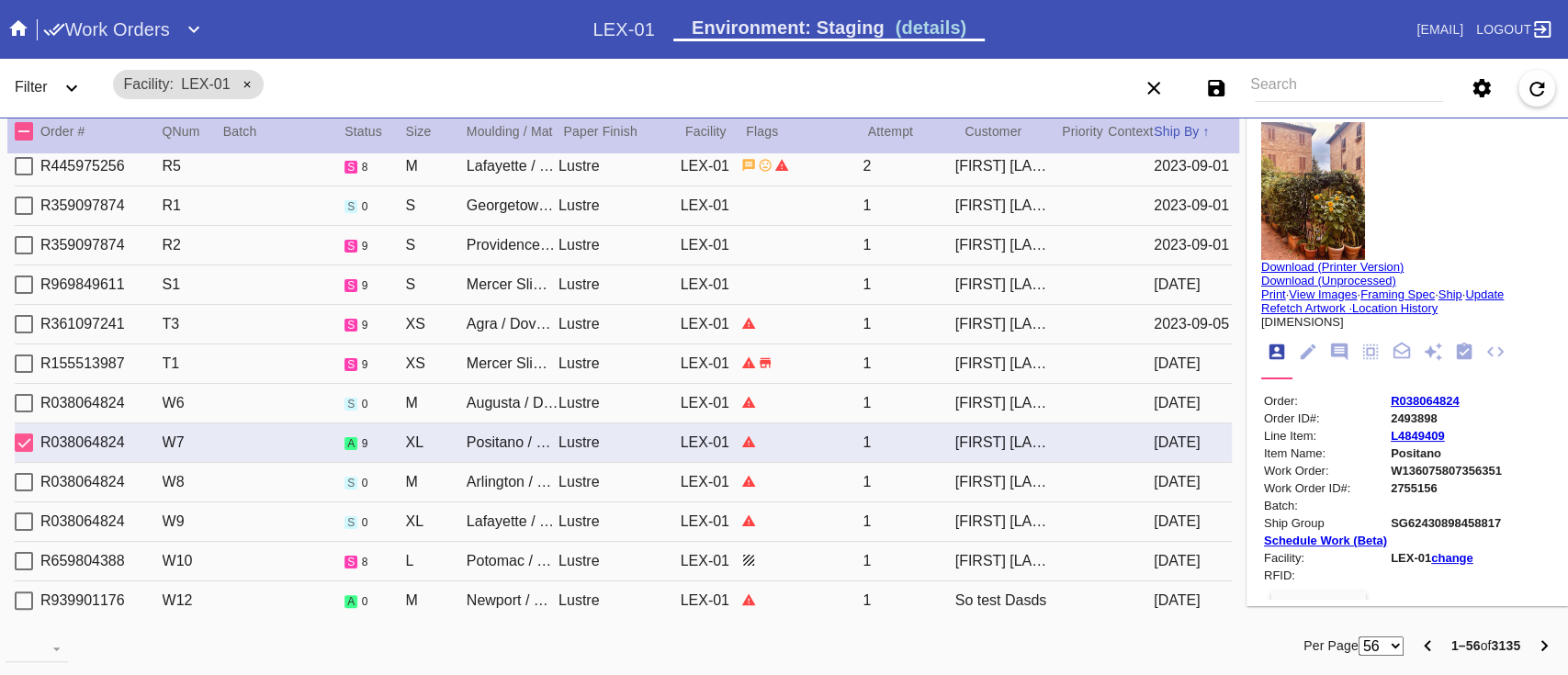 scroll, scrollTop: 122, scrollLeft: 0, axis: vertical 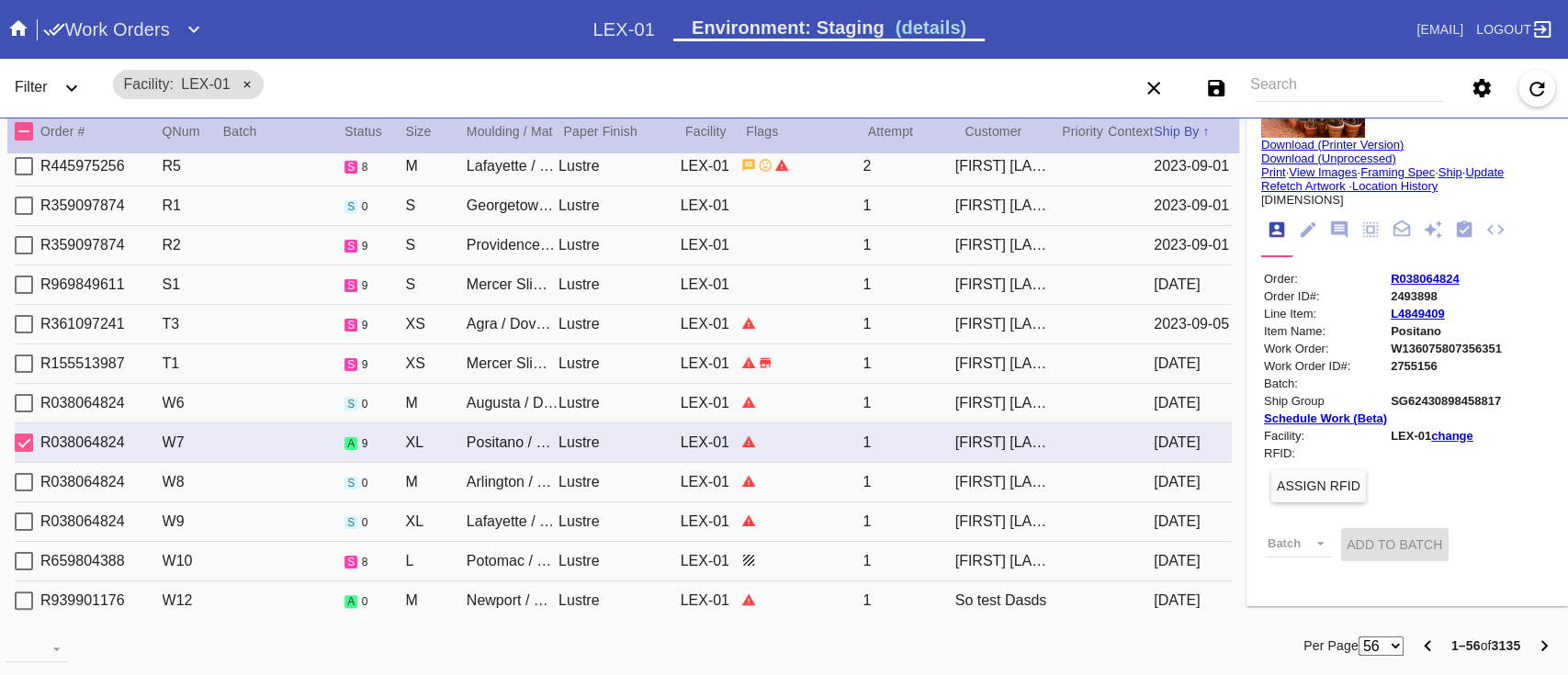 click on "a   9" at bounding box center (375, 443) 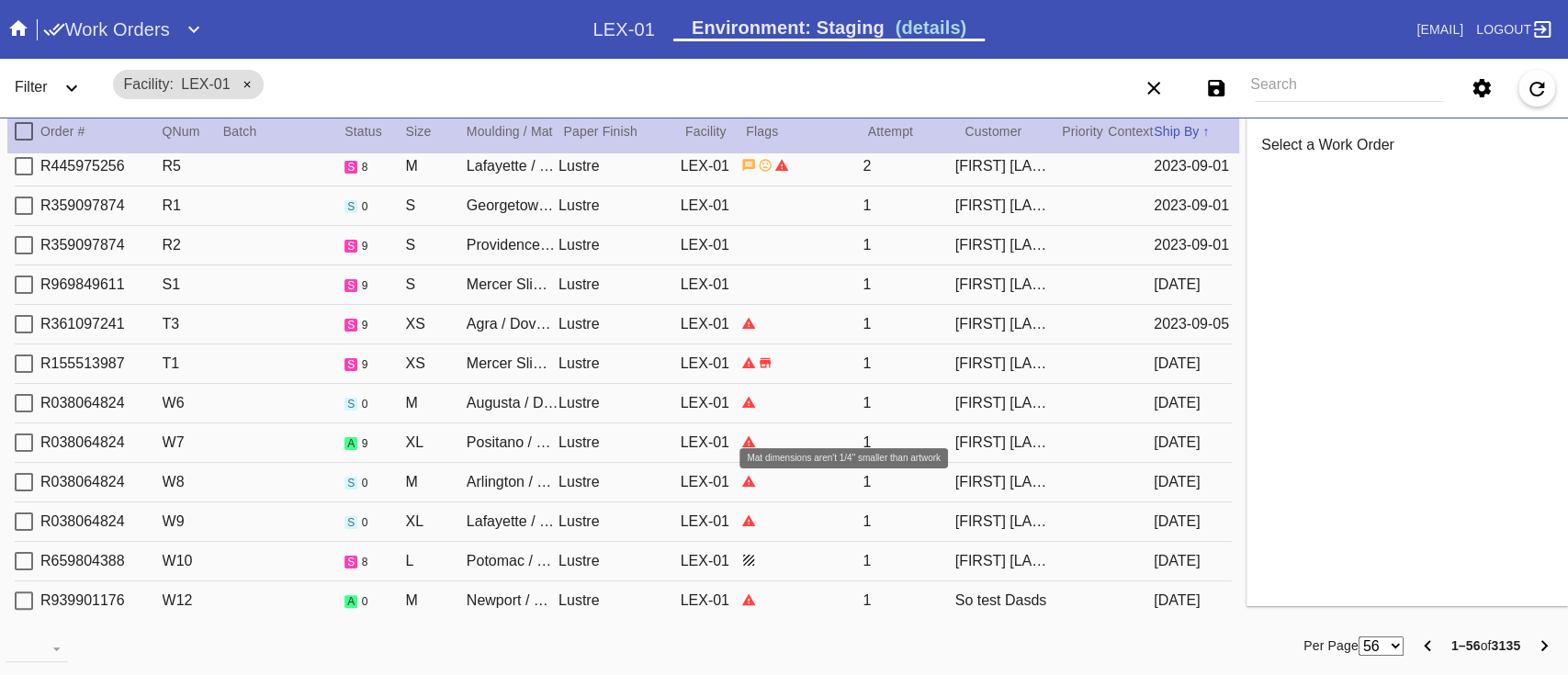 click 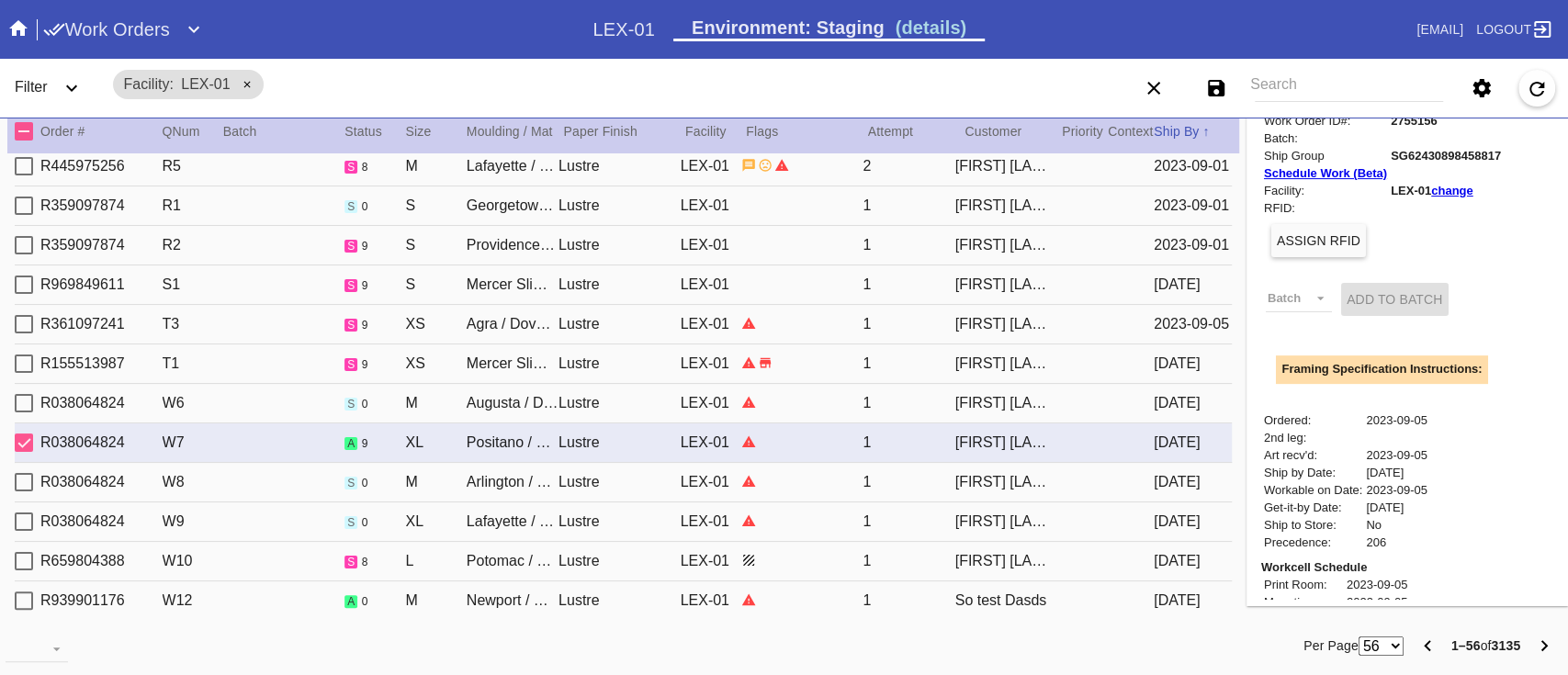 scroll, scrollTop: 244, scrollLeft: 0, axis: vertical 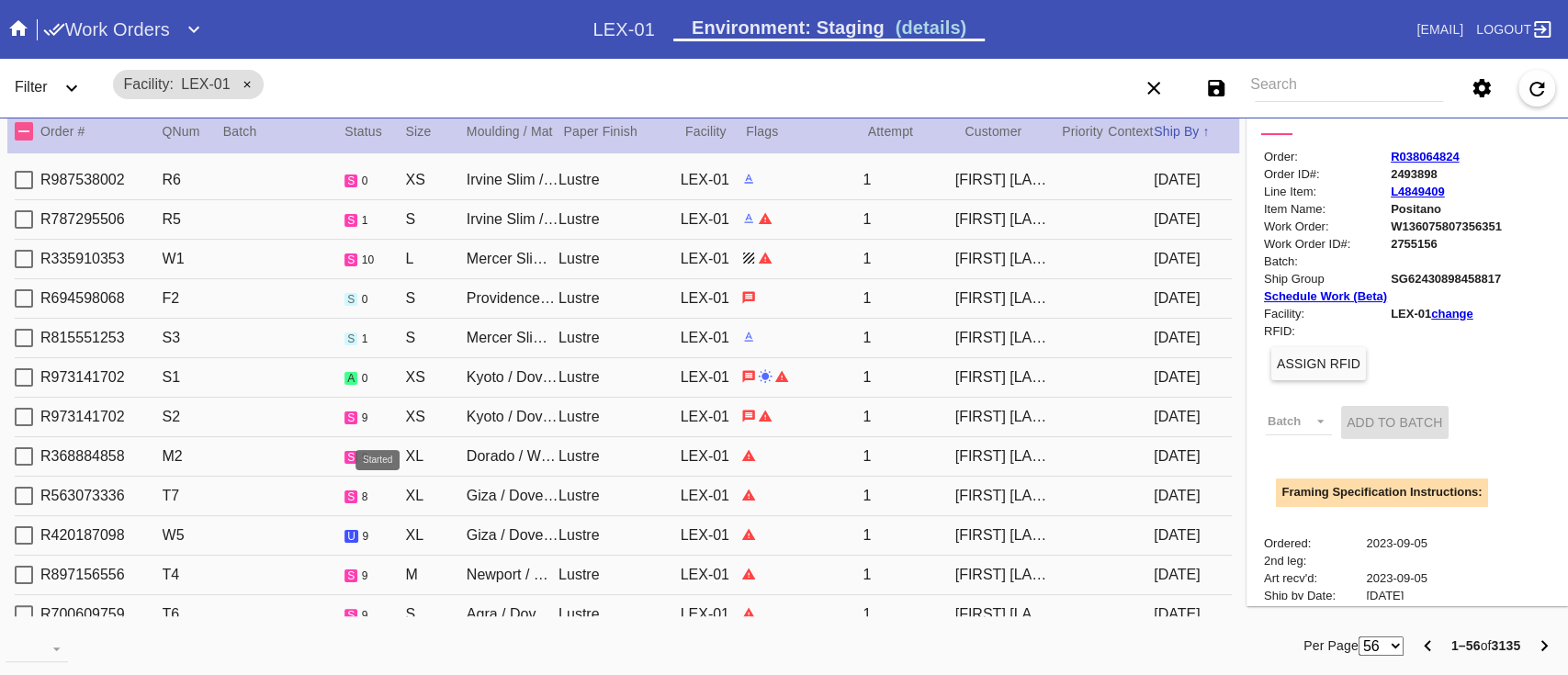 click on "s" at bounding box center (351, 457) 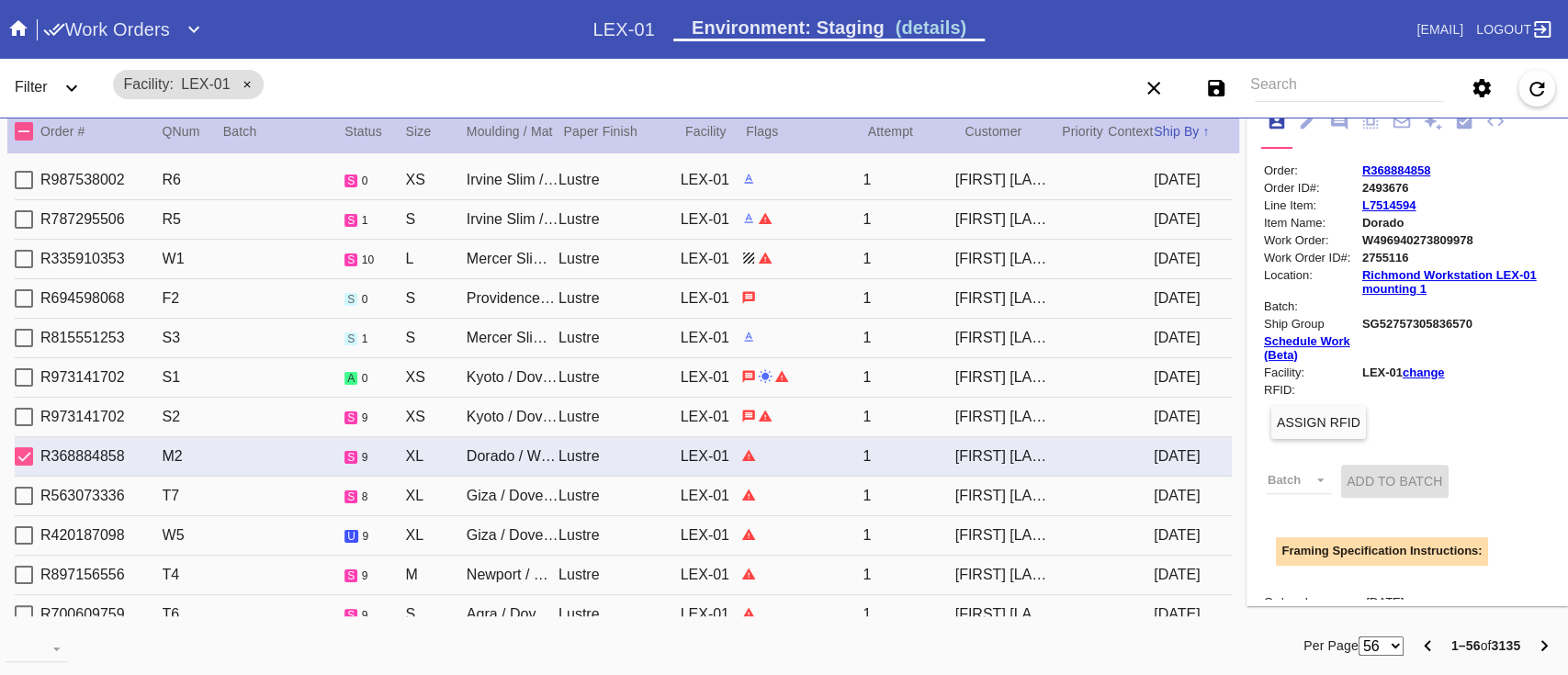 scroll, scrollTop: 122, scrollLeft: 0, axis: vertical 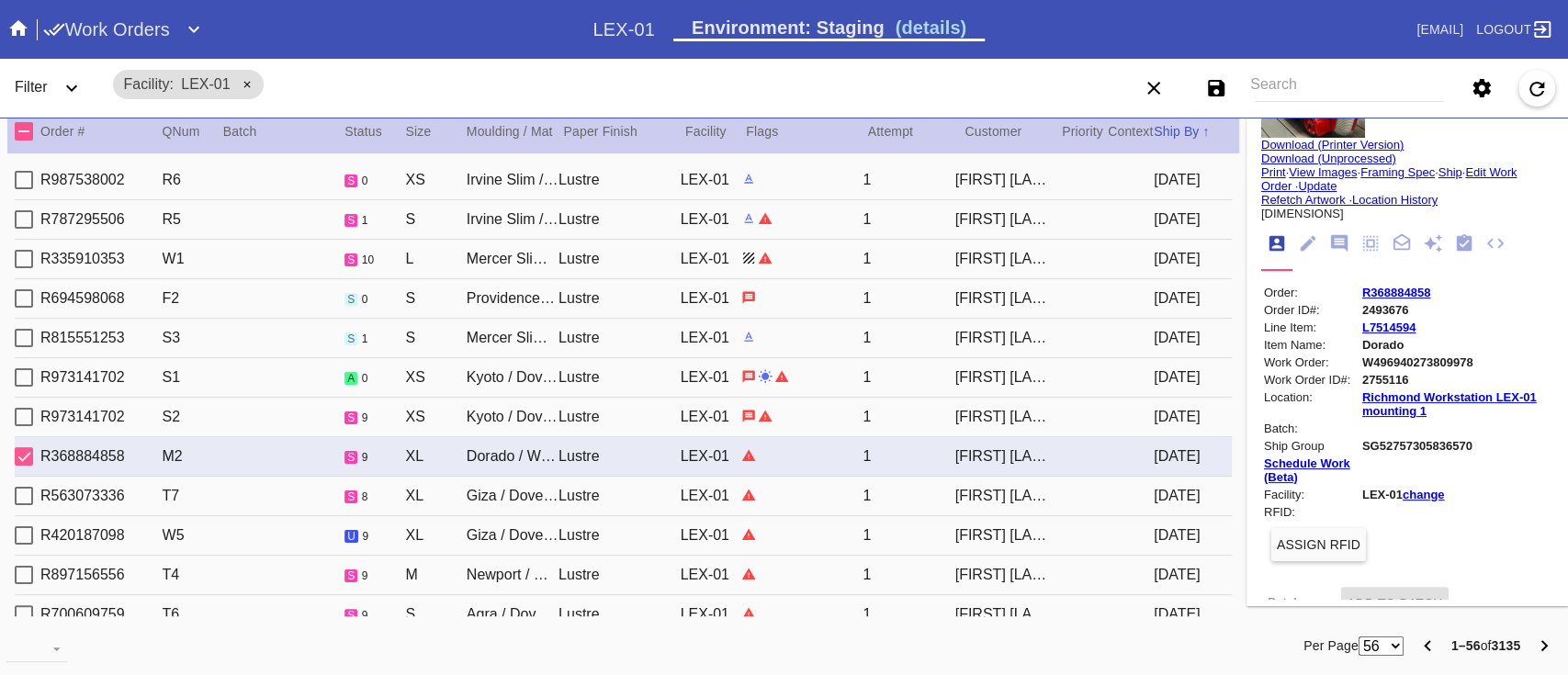 click on "Edit Work Order ·" at bounding box center (1389, 179) 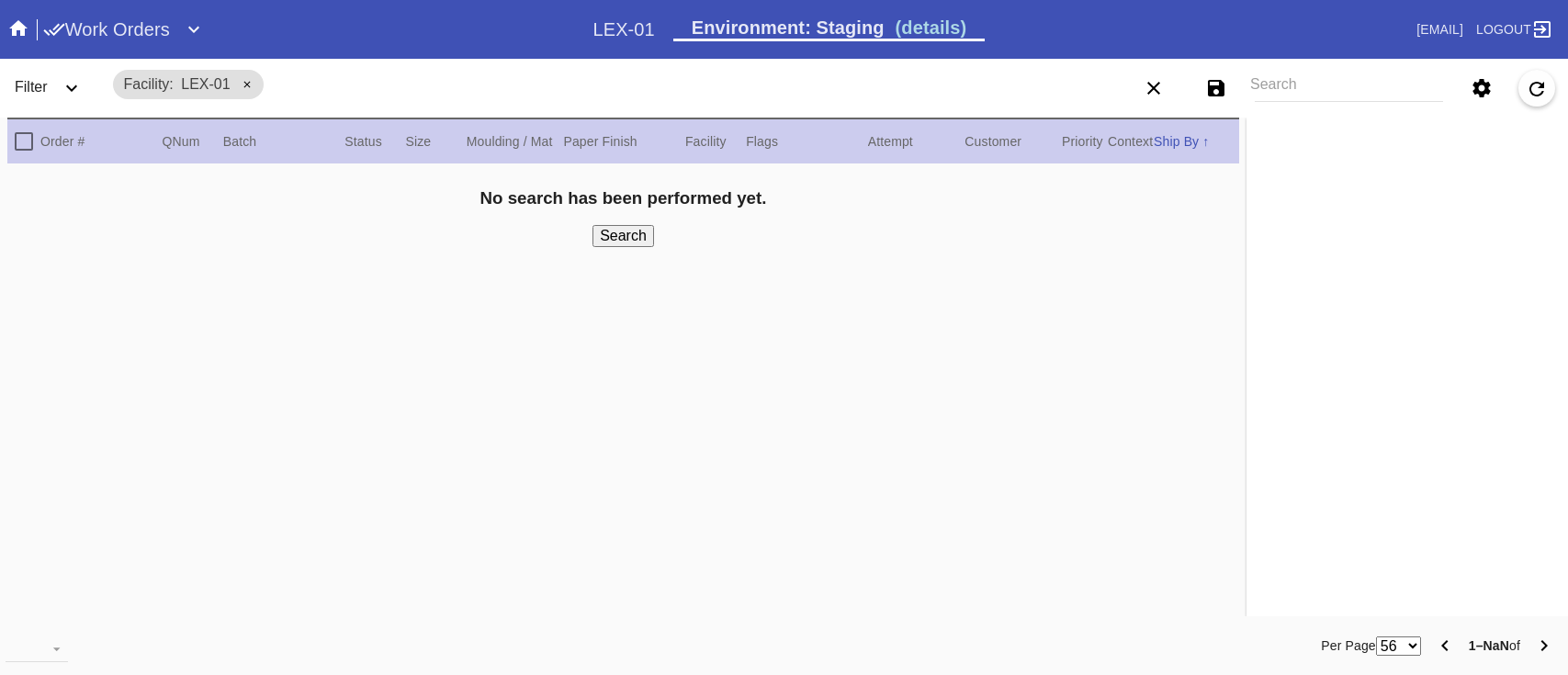 scroll, scrollTop: 0, scrollLeft: 0, axis: both 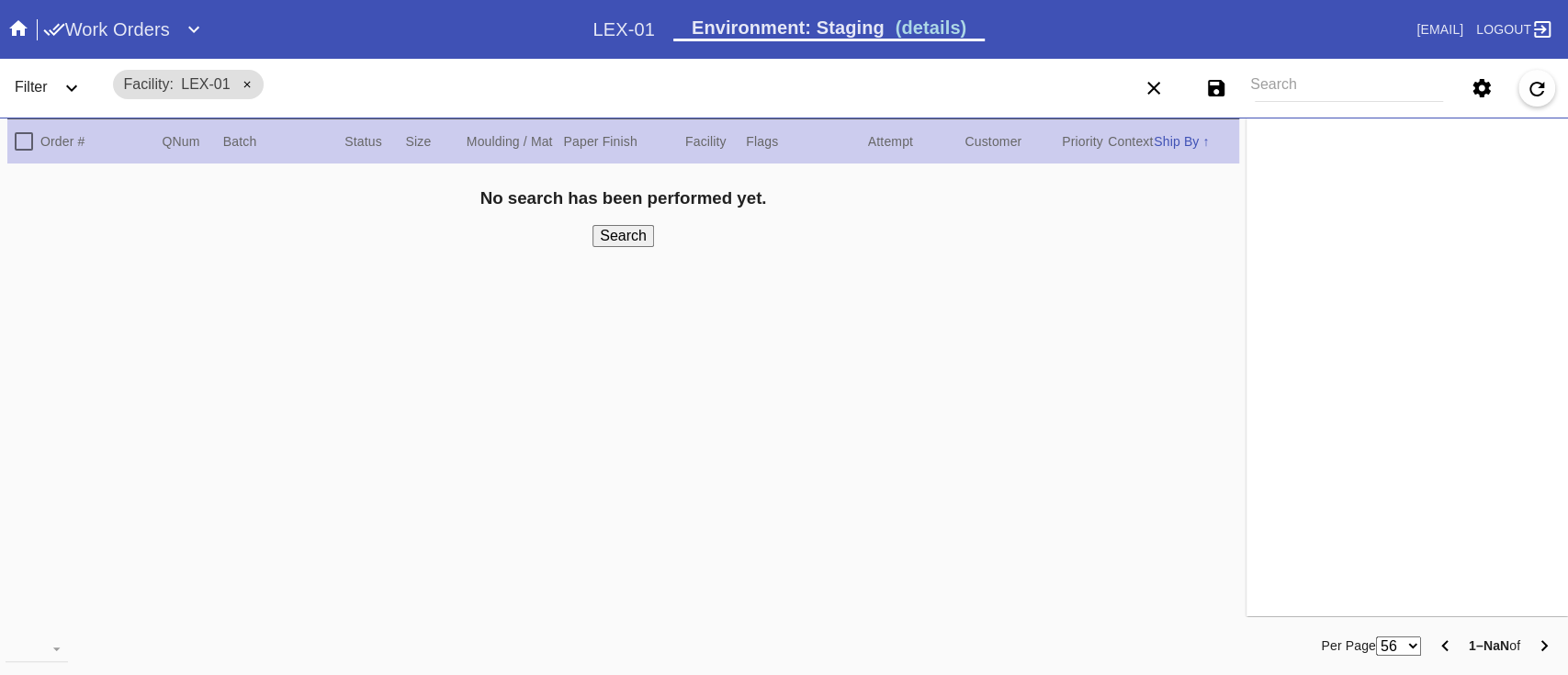 click on "Search" at bounding box center (623, 236) 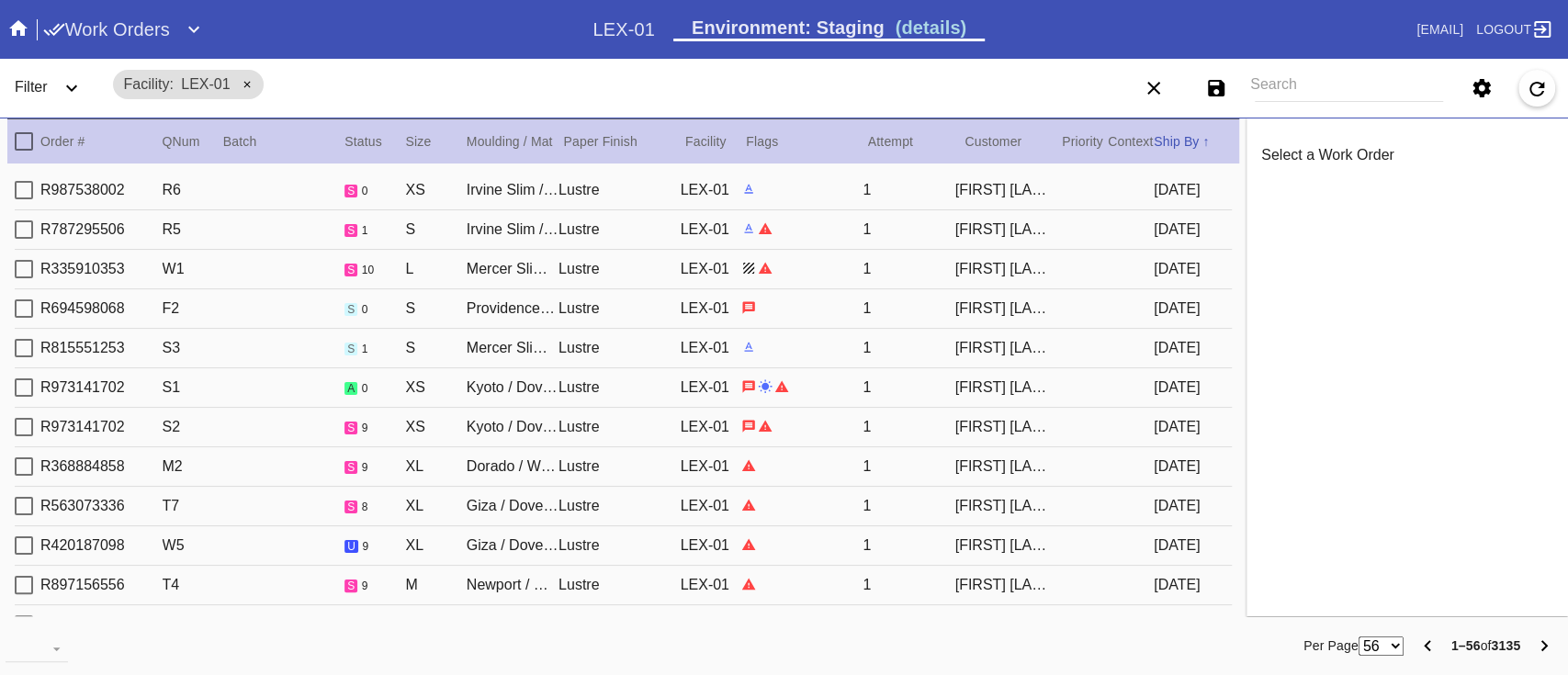 click on "[ID] [ID] [ID] [FIRST] [LAST]
[DATE] [ID] [ID] [ID] [FIRST] [LAST]
[DATE] [ID] [ID] [ID] [FIRST] [LAST]
[DATE] [ID] [ID] [ID] [FIRST] [LAST]
[DATE] [ID] [ID] [ID] [FIRST] [LAST]
[DATE] [ID] [ID] [ID] [FIRST] [LAST]
[DATE] [ID] [ID] [ID] [FIRST] [LAST]
[DATE] [ID] [ID] [ID] [FIRST] [LAST]
[DATE] [ID] [ID] [ID] [FIRST] [LAST]
[DATE] [ID] [ID] [ID] [FIRST] [LAST]
[DATE] [ID] [ID] [ID] [FIRST] [LAST]
[DATE] [ID] [ID] [ID] [FIRST] [LAST]
[DATE]" at bounding box center (623, 395) 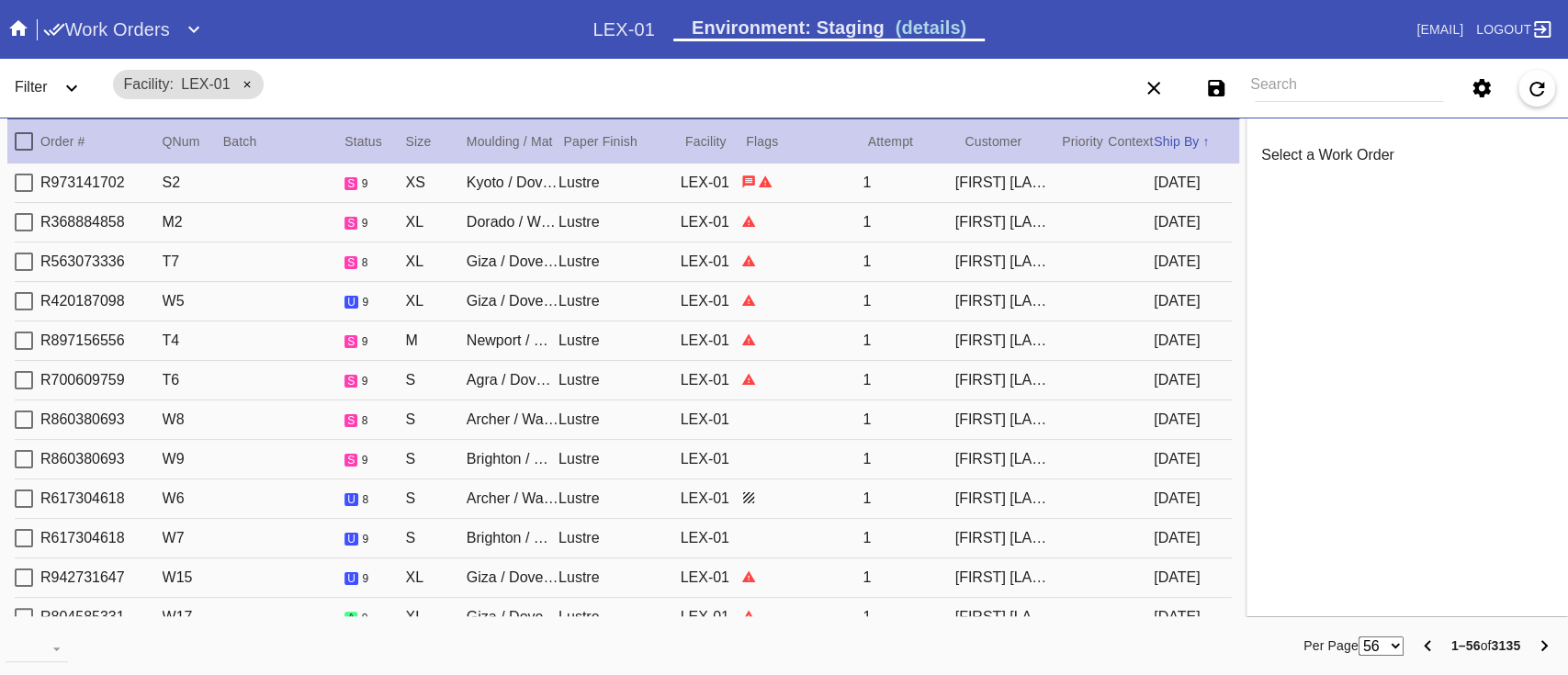 click on "[ID] [ID] [ID] [FIRST] [LAST]
[DATE]" at bounding box center [623, 262] 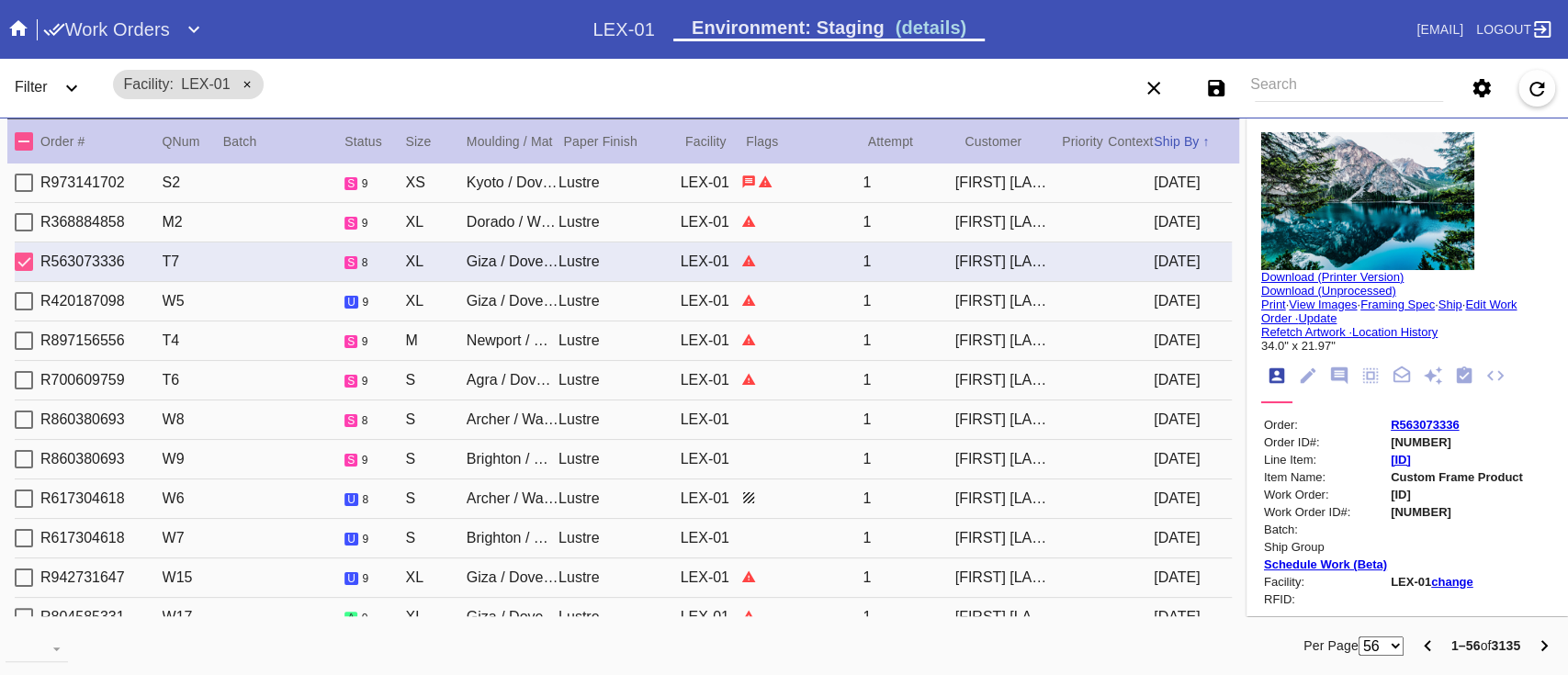 click on "[ID] [ID] [ID] [FIRST] [LAST]
[DATE]" at bounding box center [623, 301] 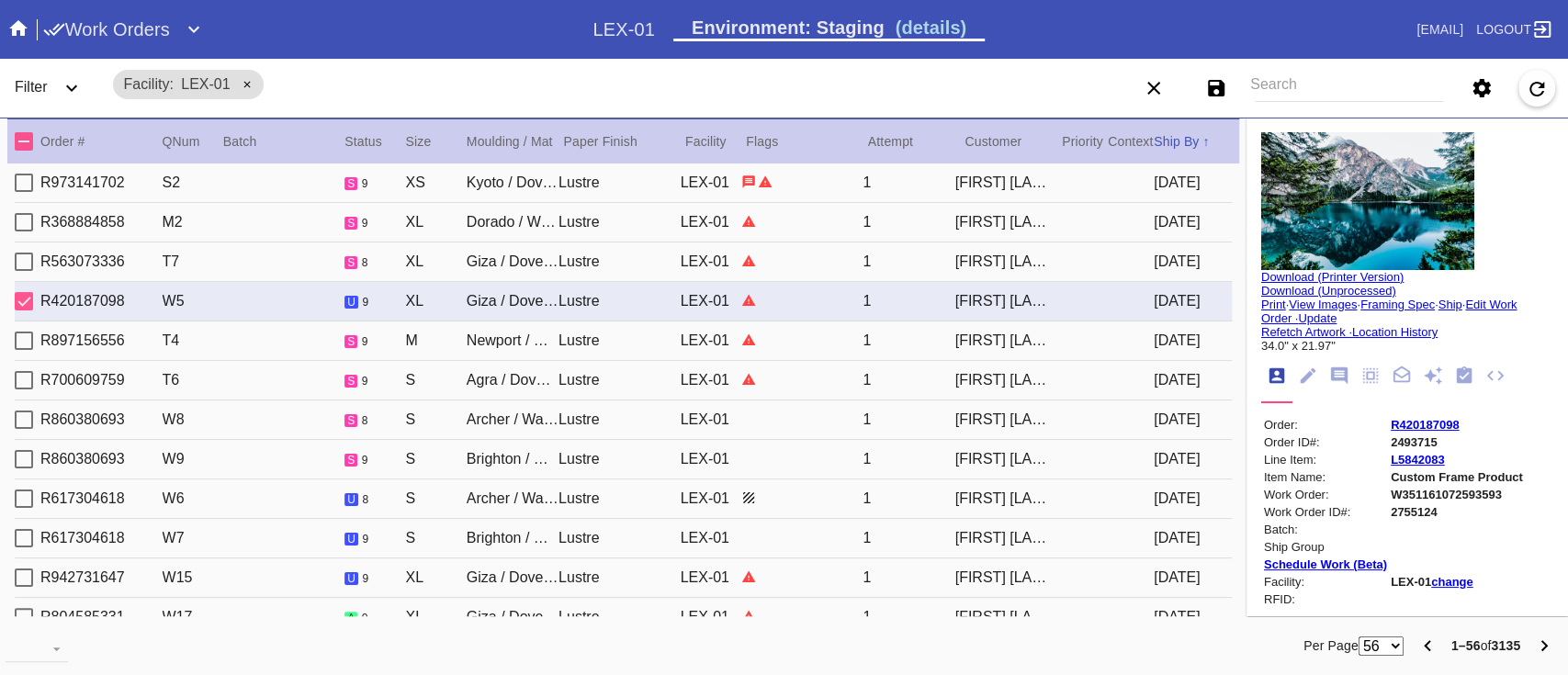 click on "Lustre" at bounding box center (619, 262) 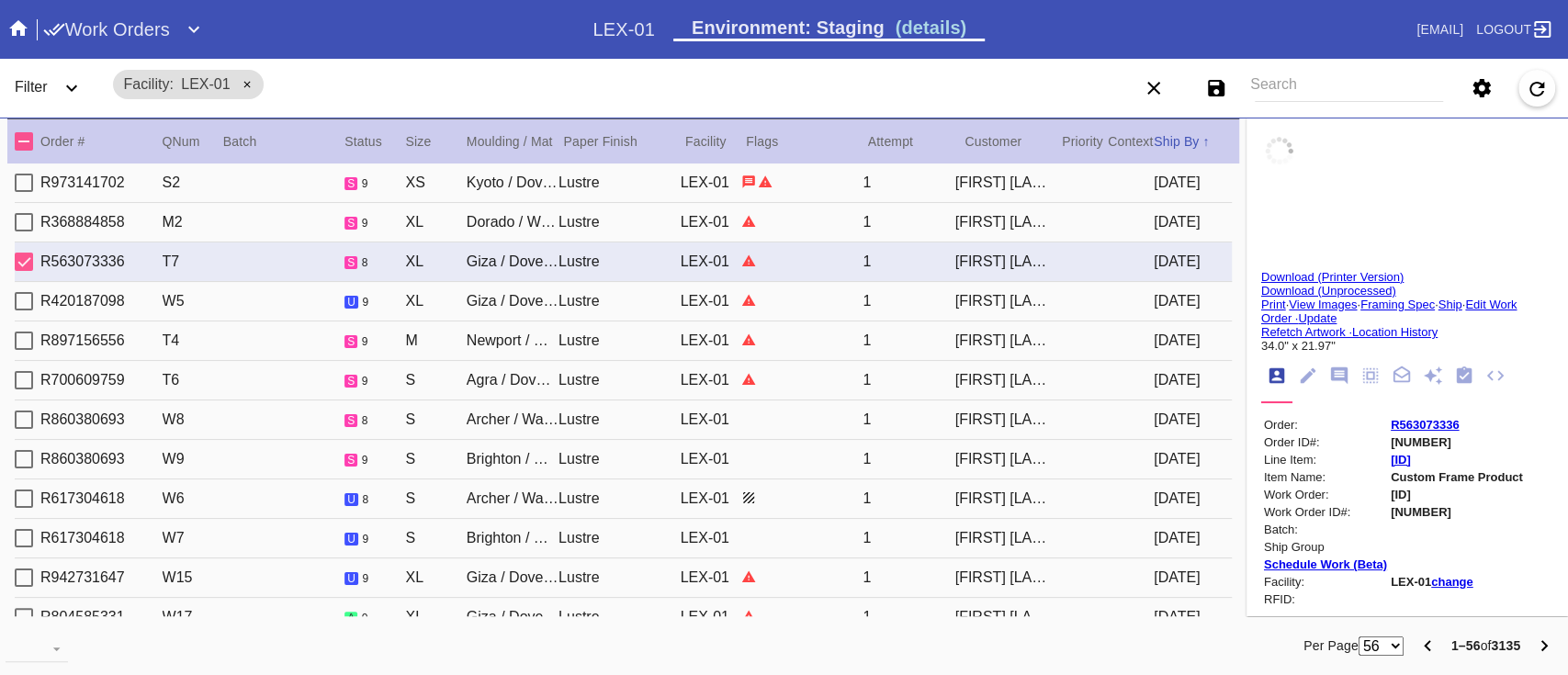 type on "[DATE]" 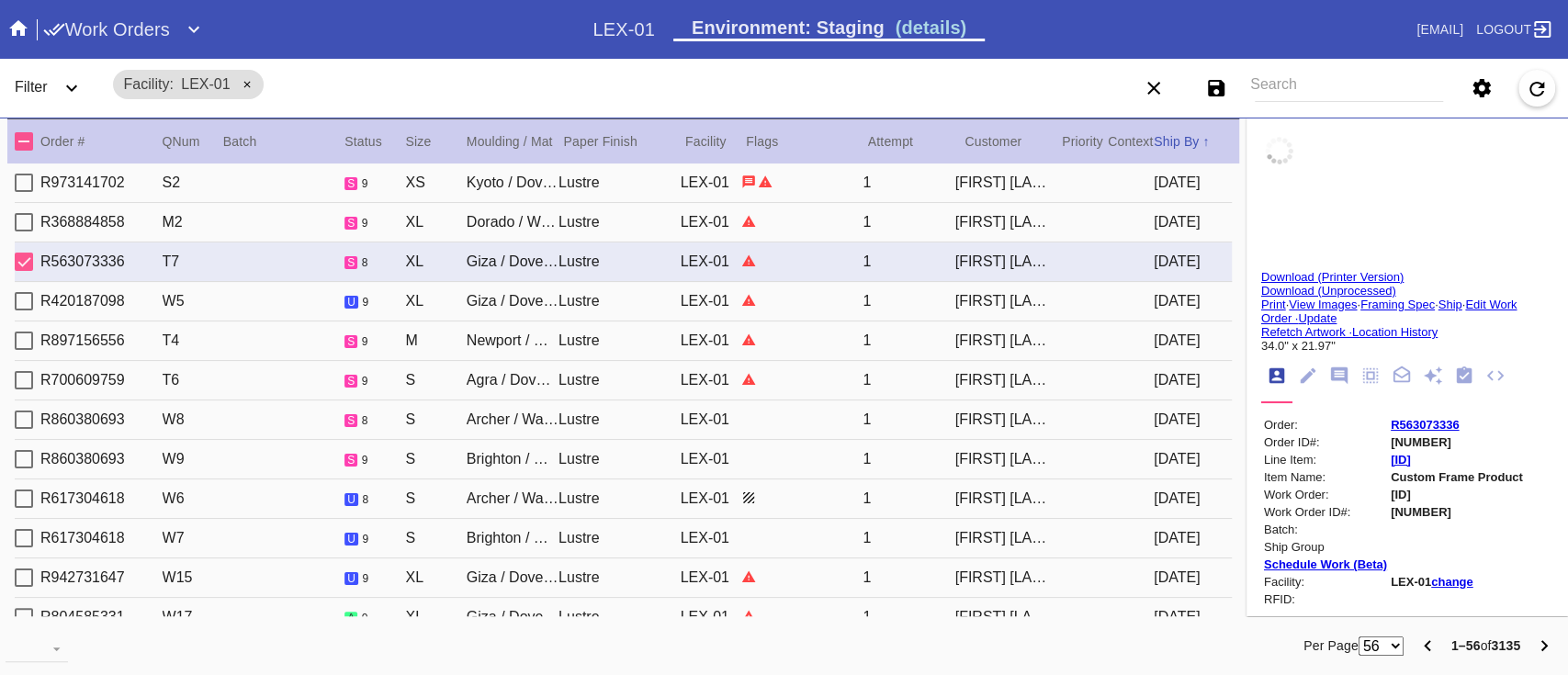 type on "[DATE]" 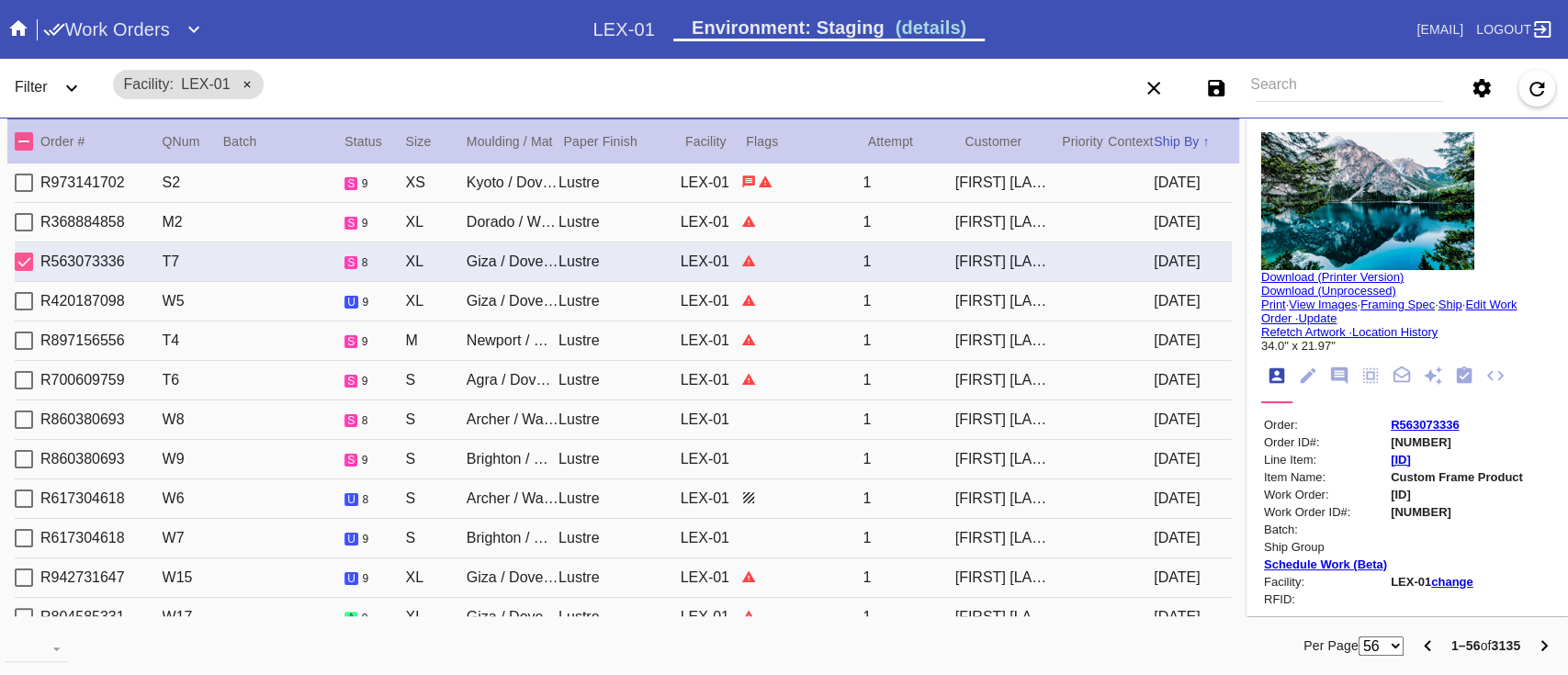 click on "Lustre" at bounding box center [619, 222] 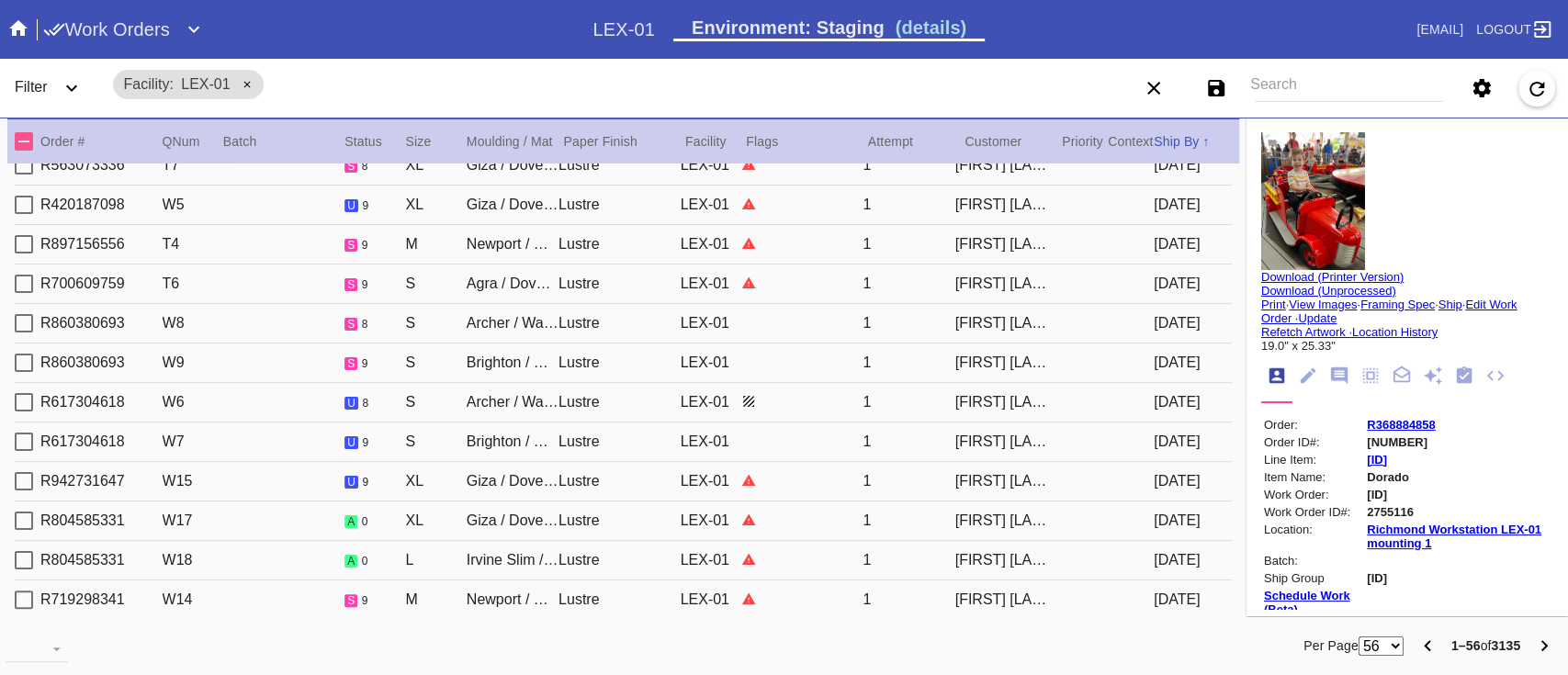 scroll, scrollTop: 612, scrollLeft: 0, axis: vertical 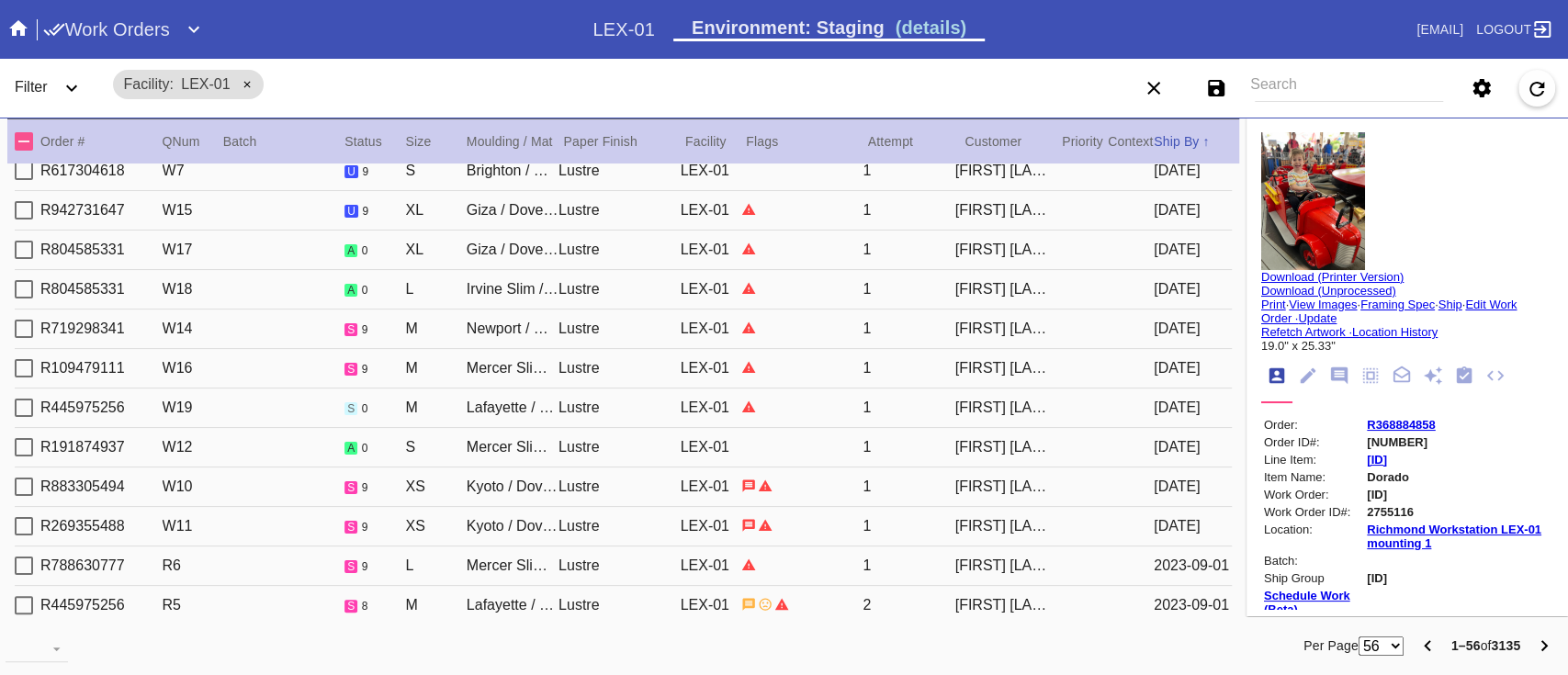 click on "[ID] [ID] [ID] [FIRST] [LAST]
[DATE]" at bounding box center [623, 210] 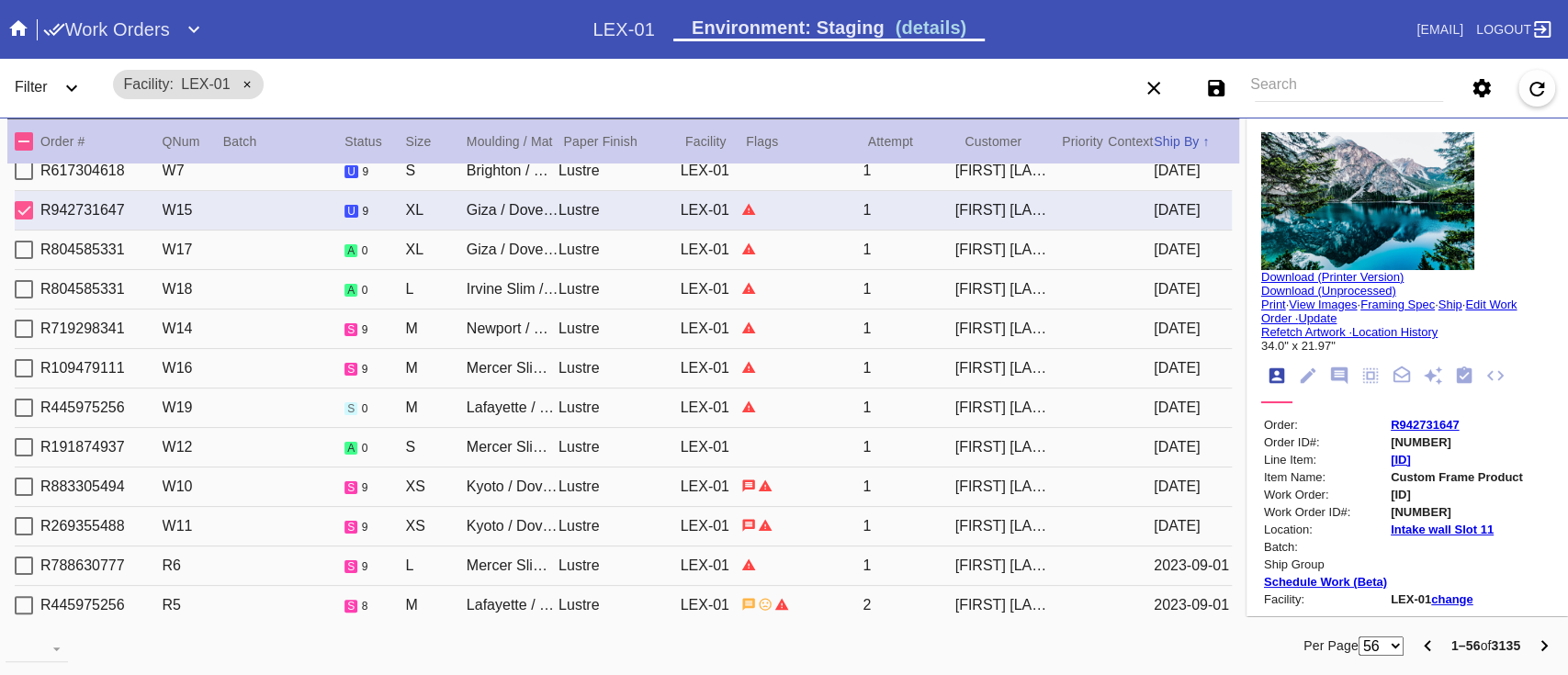 click on "Lustre" at bounding box center [619, 250] 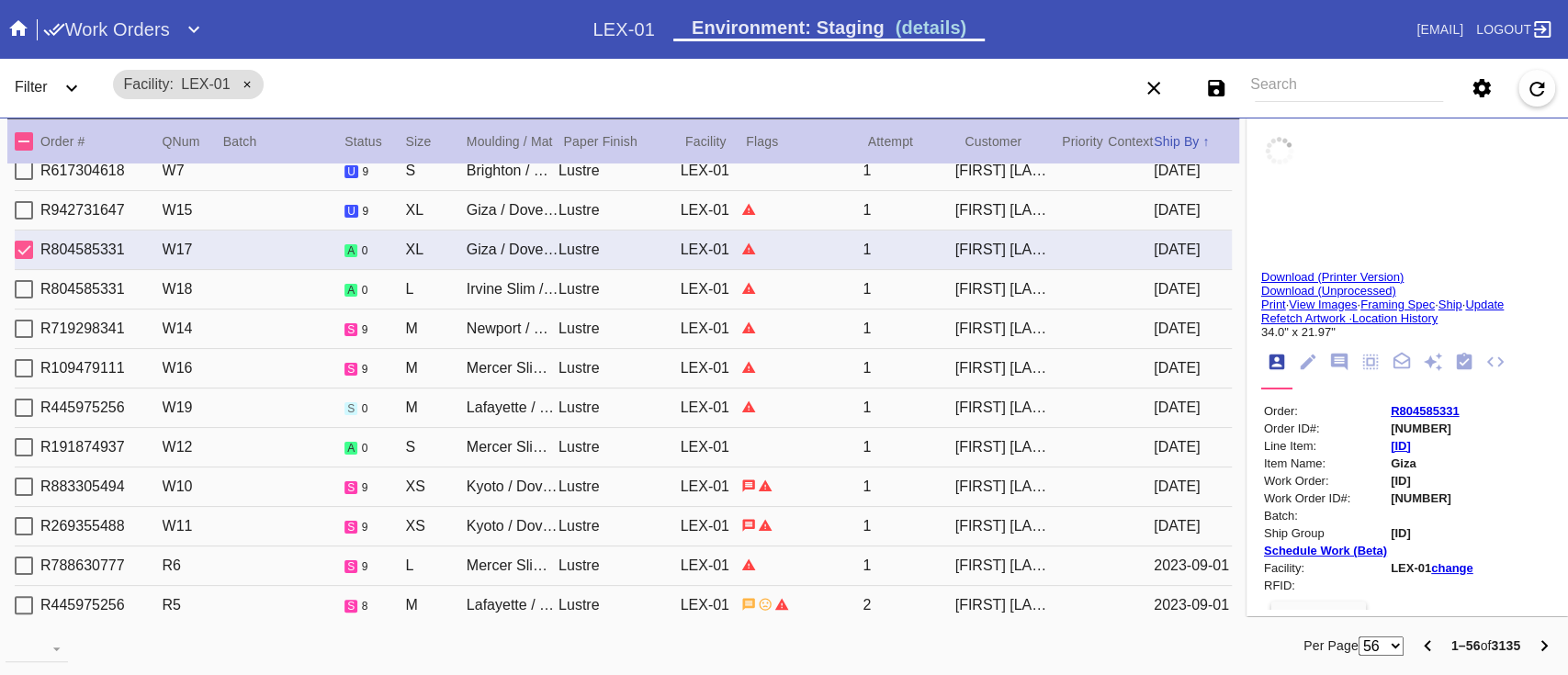 type on "DEFEND THE DEN" 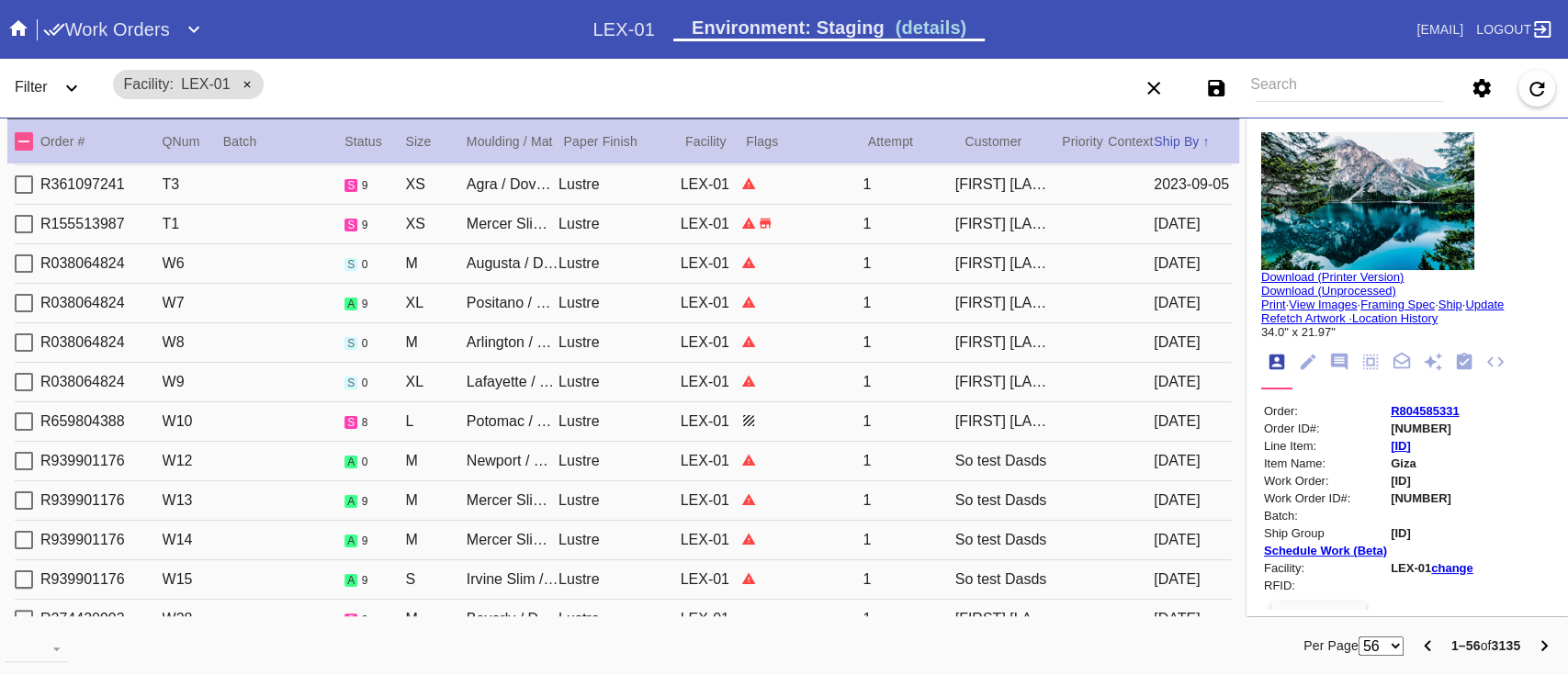 scroll, scrollTop: 1224, scrollLeft: 0, axis: vertical 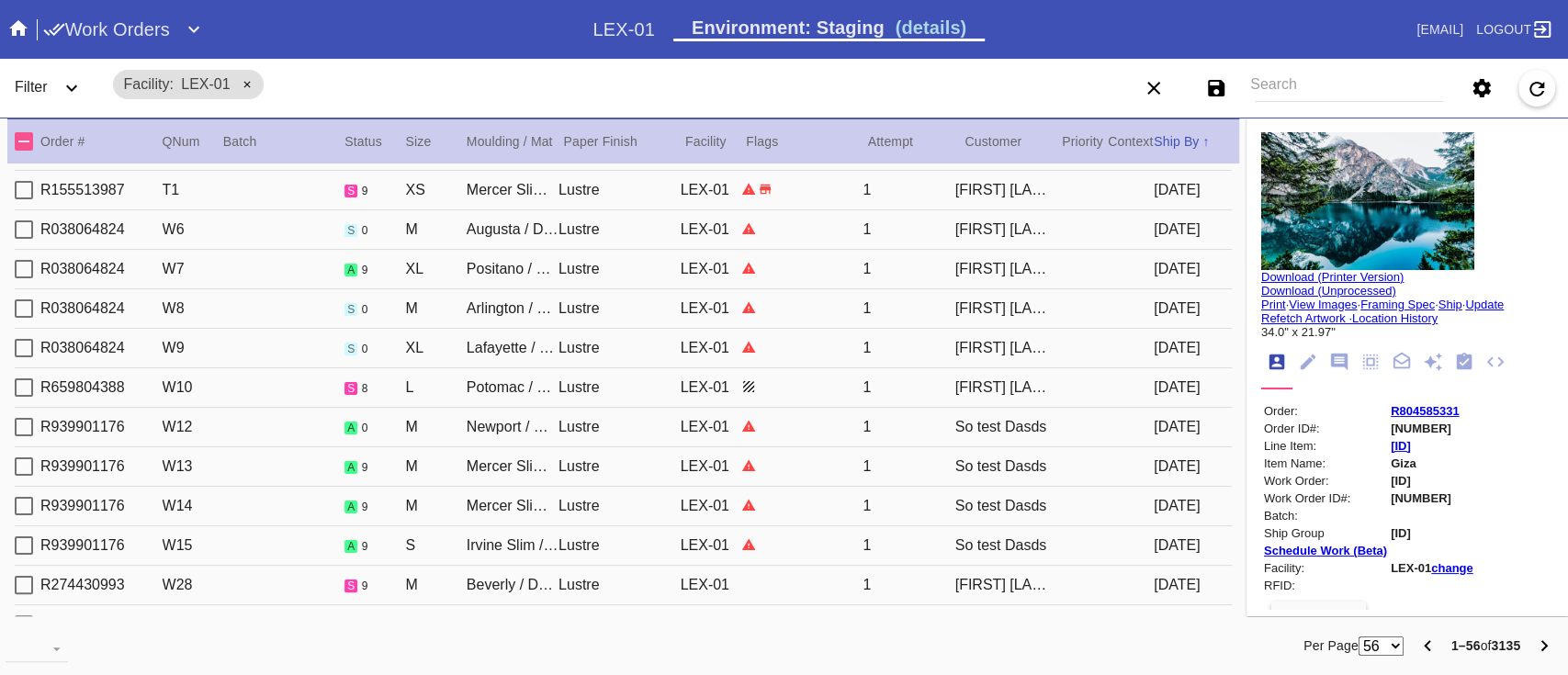 click on "Lustre" at bounding box center (619, 348) 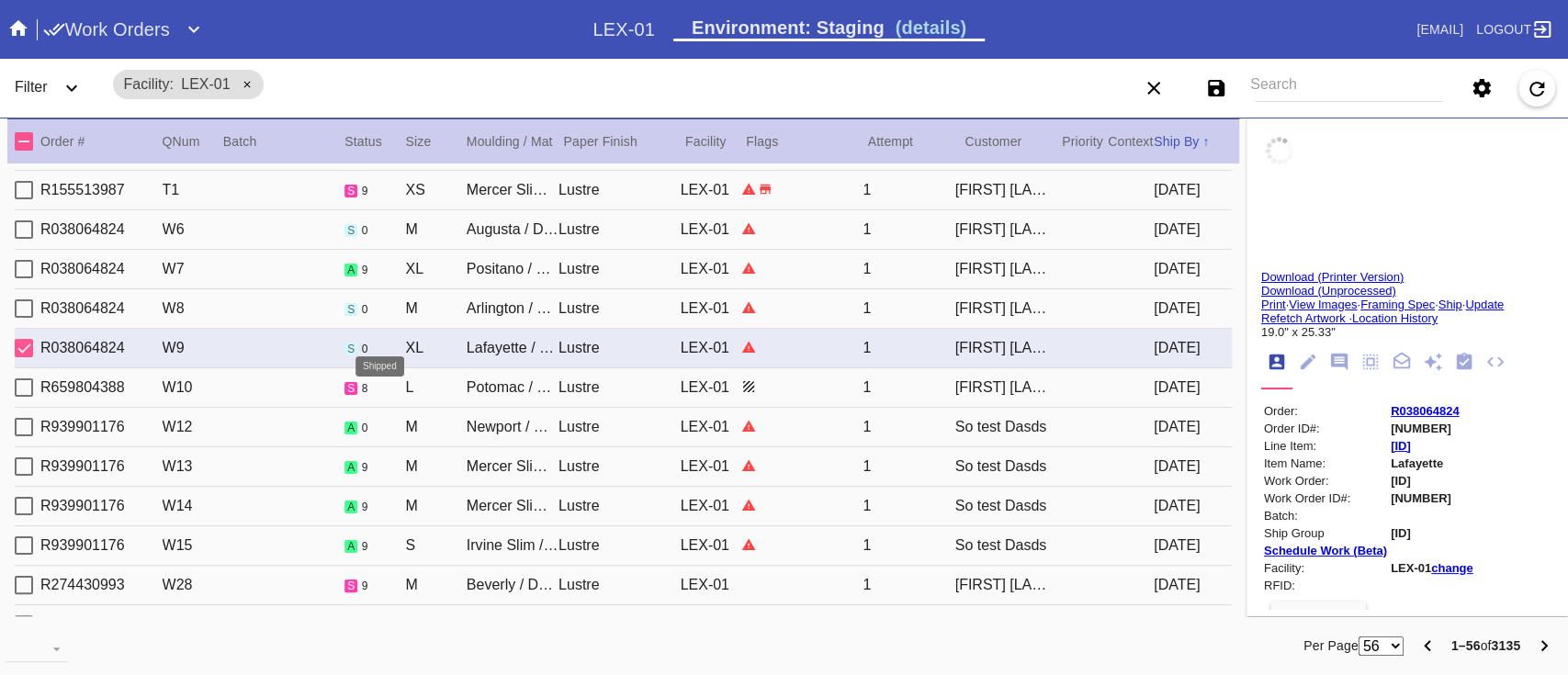 type on "18.75" 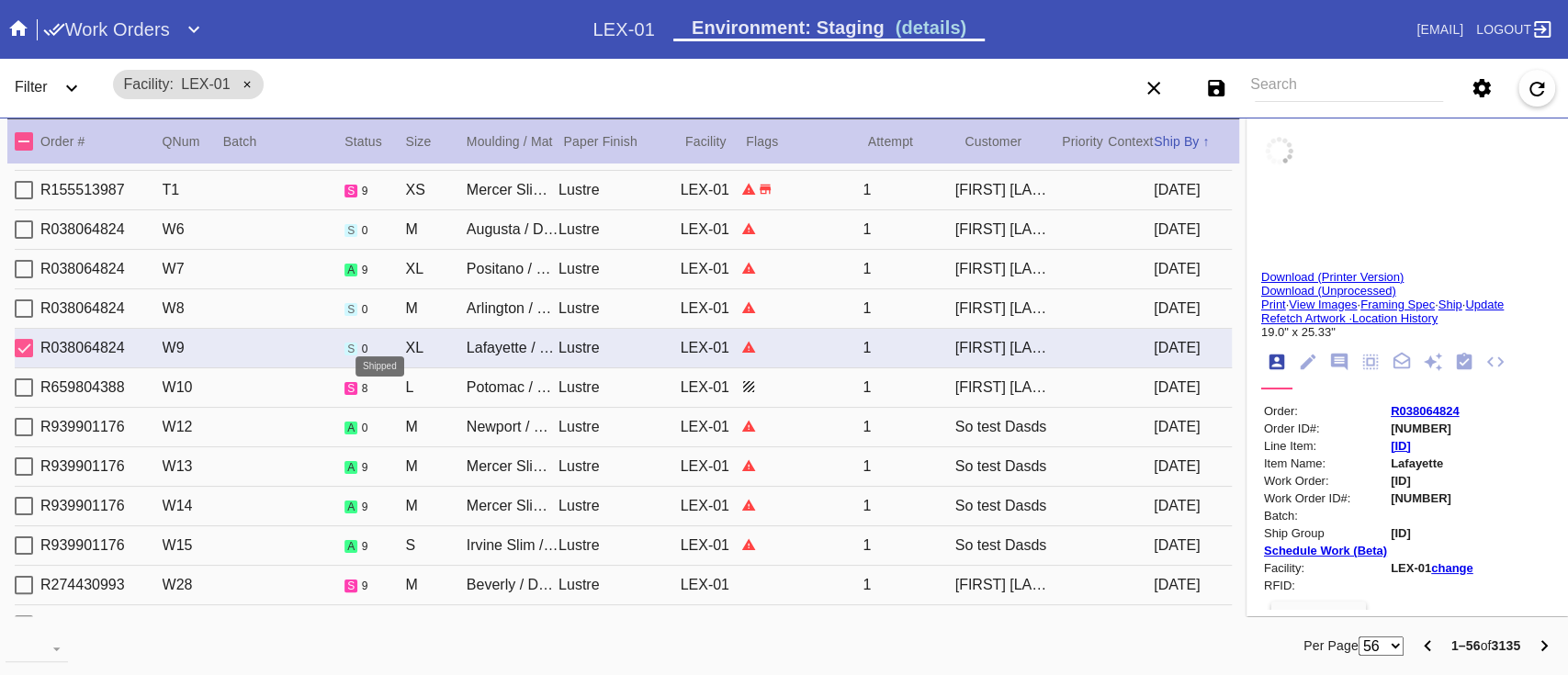 type on "25.0" 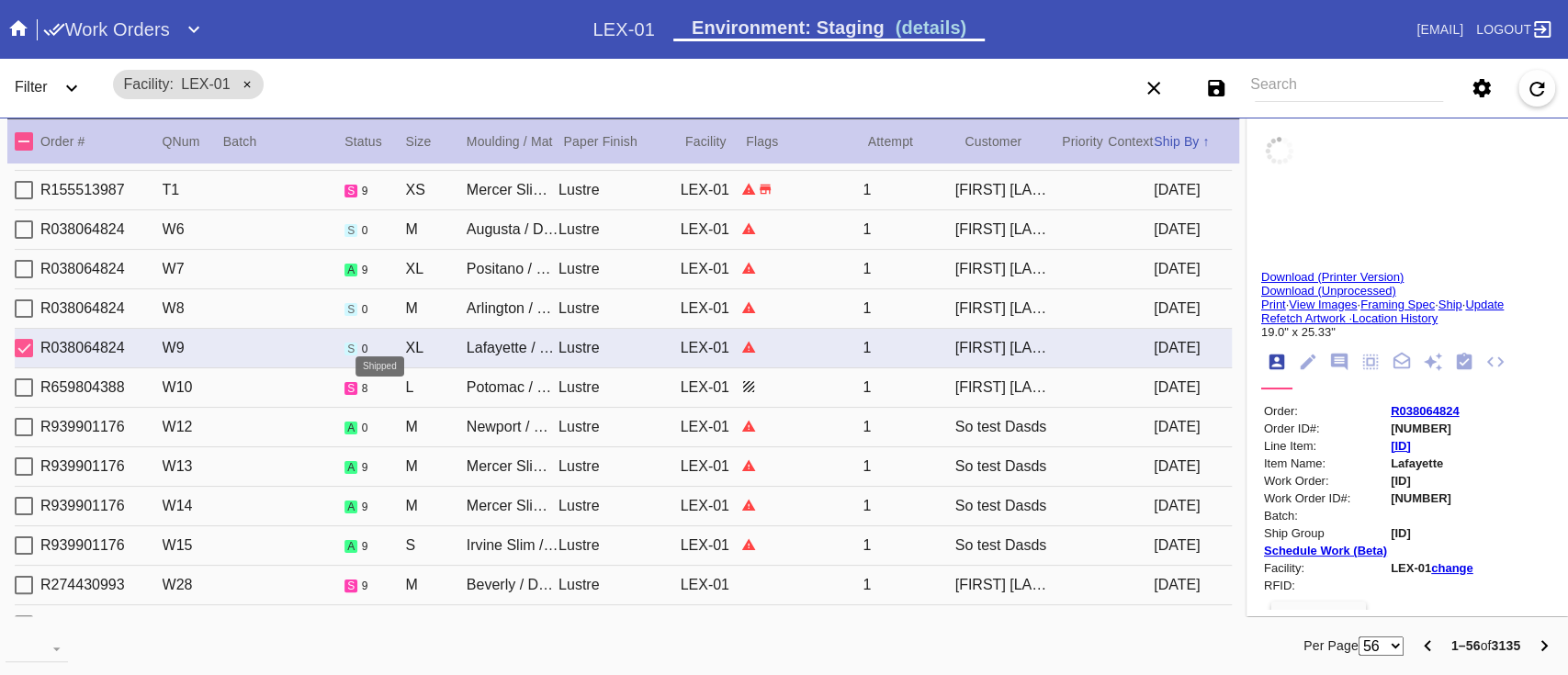 type on "[DATE]" 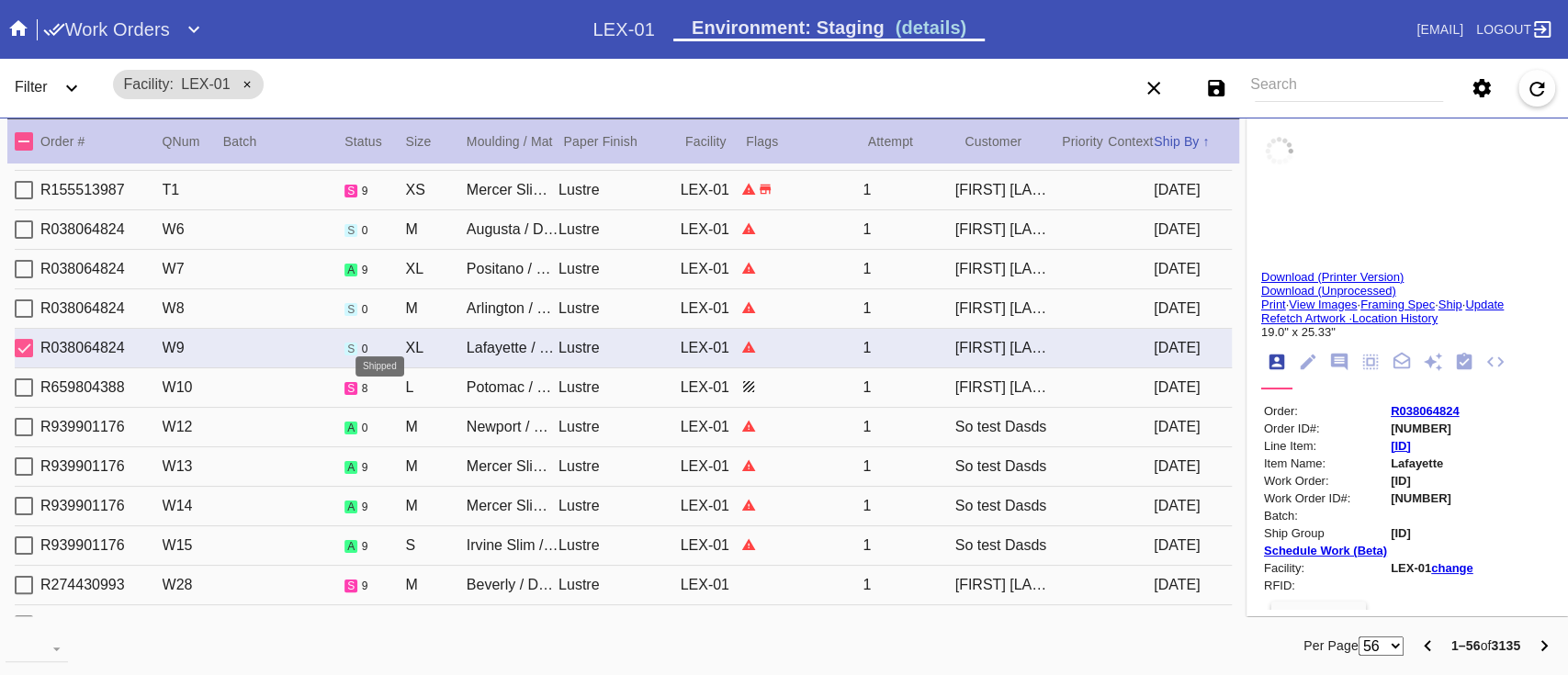 type on "[DATE]" 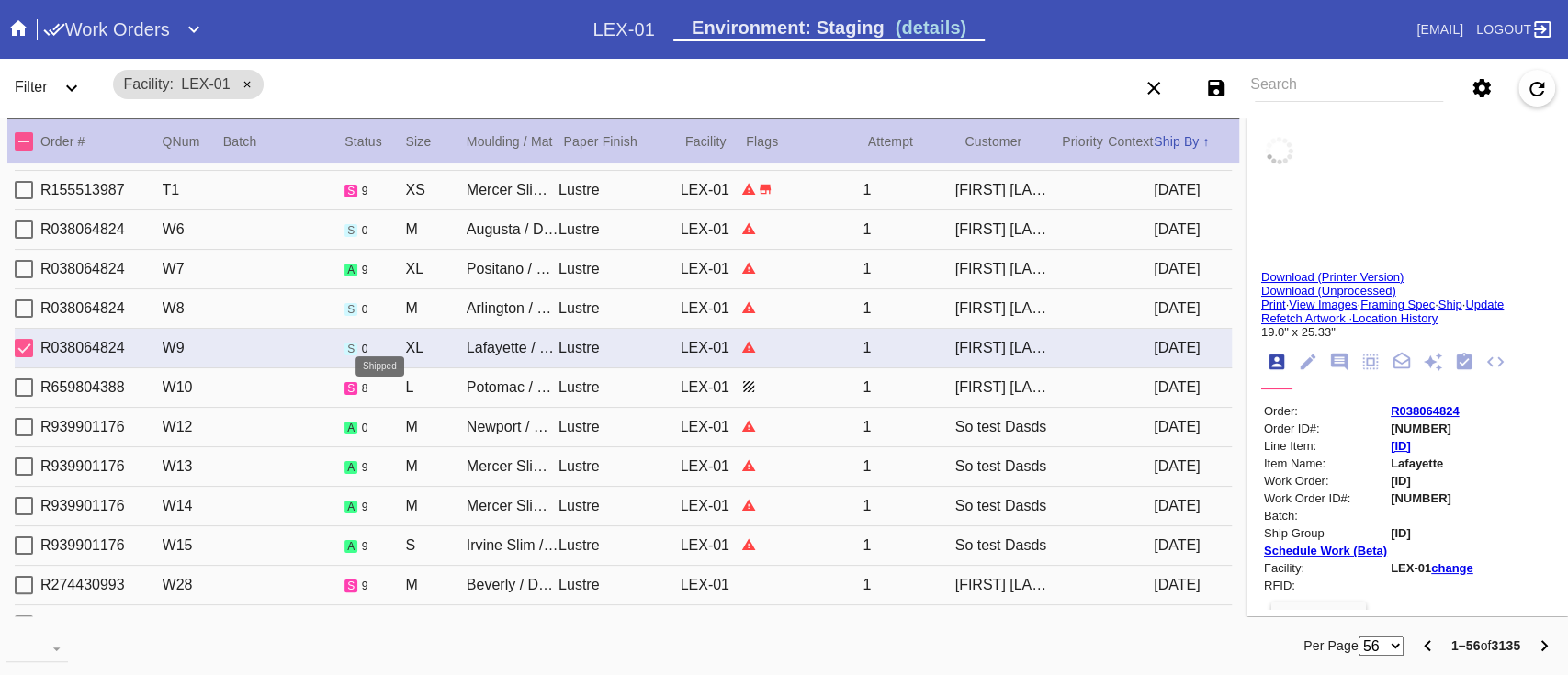 type on "[DATE]" 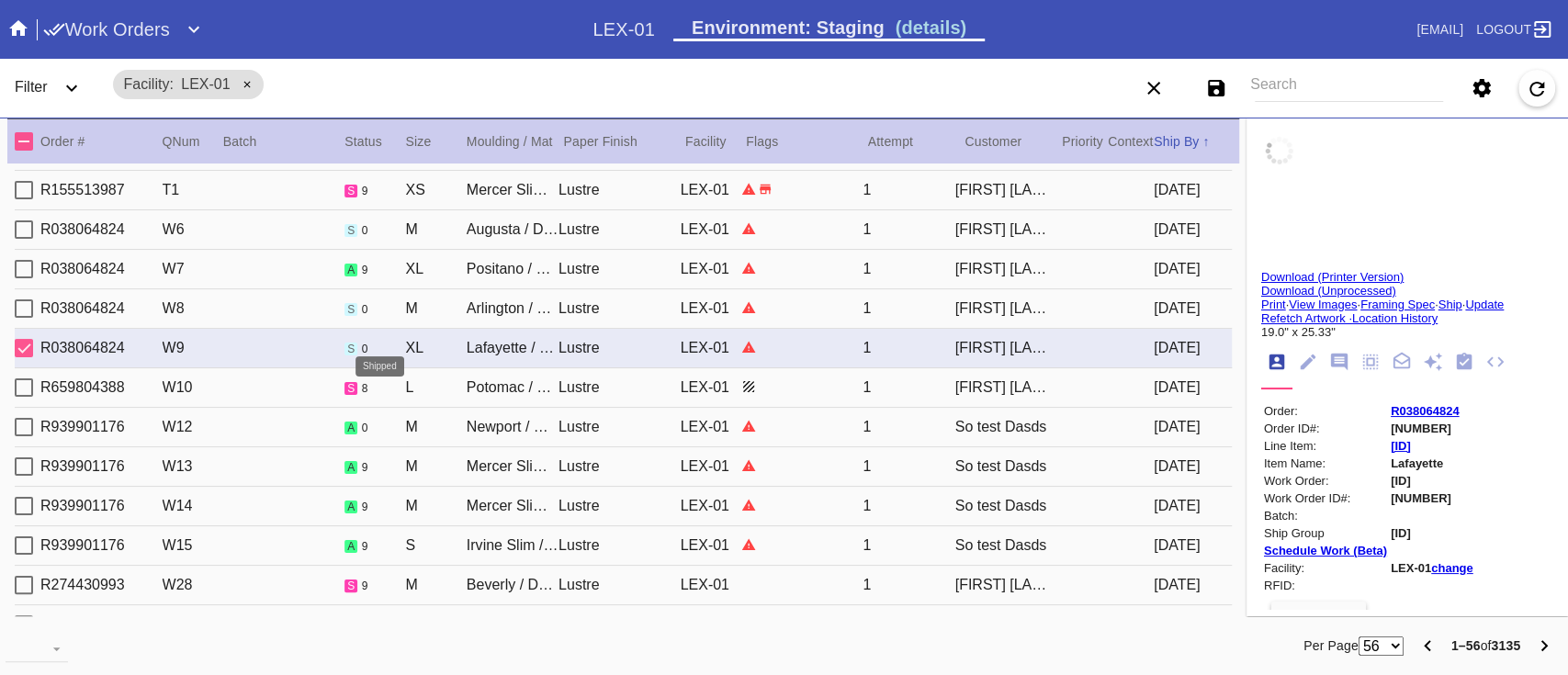 type 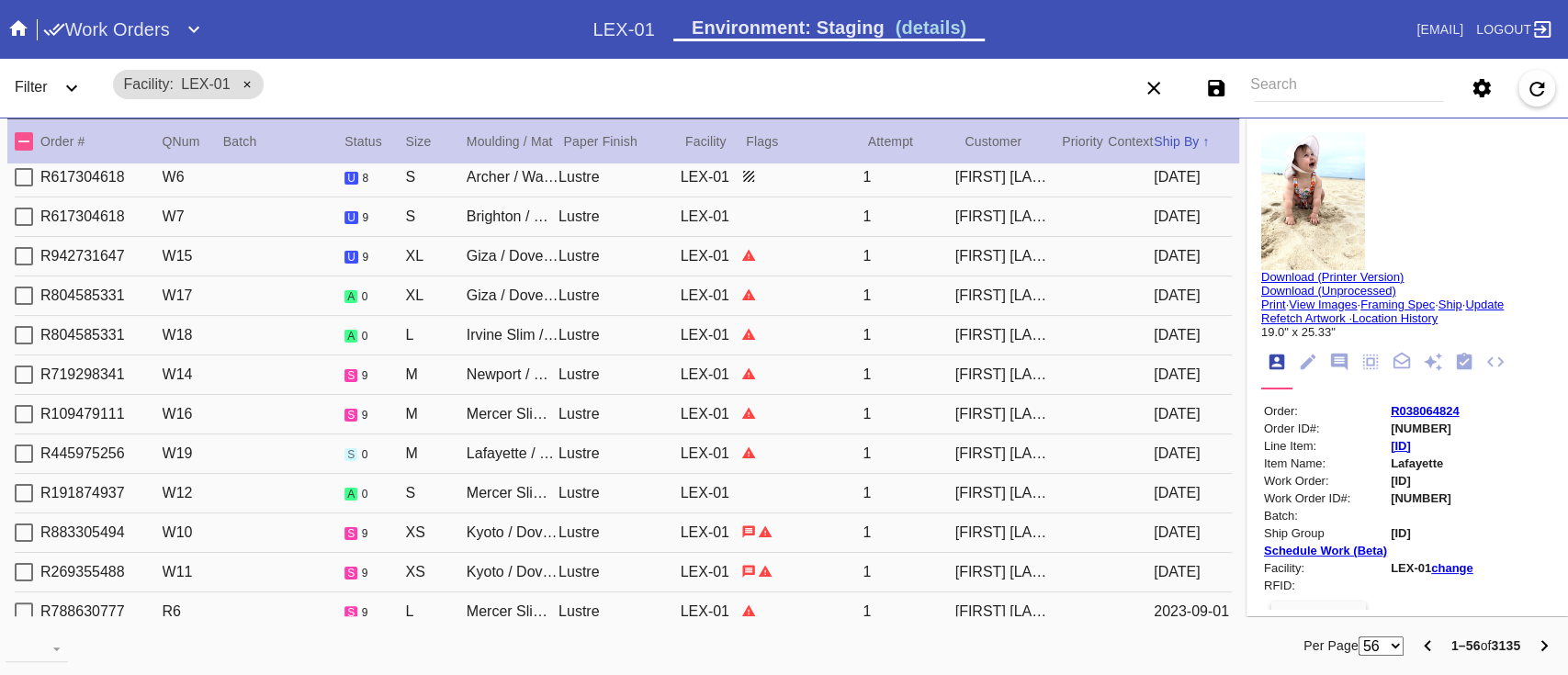 scroll, scrollTop: 444, scrollLeft: 0, axis: vertical 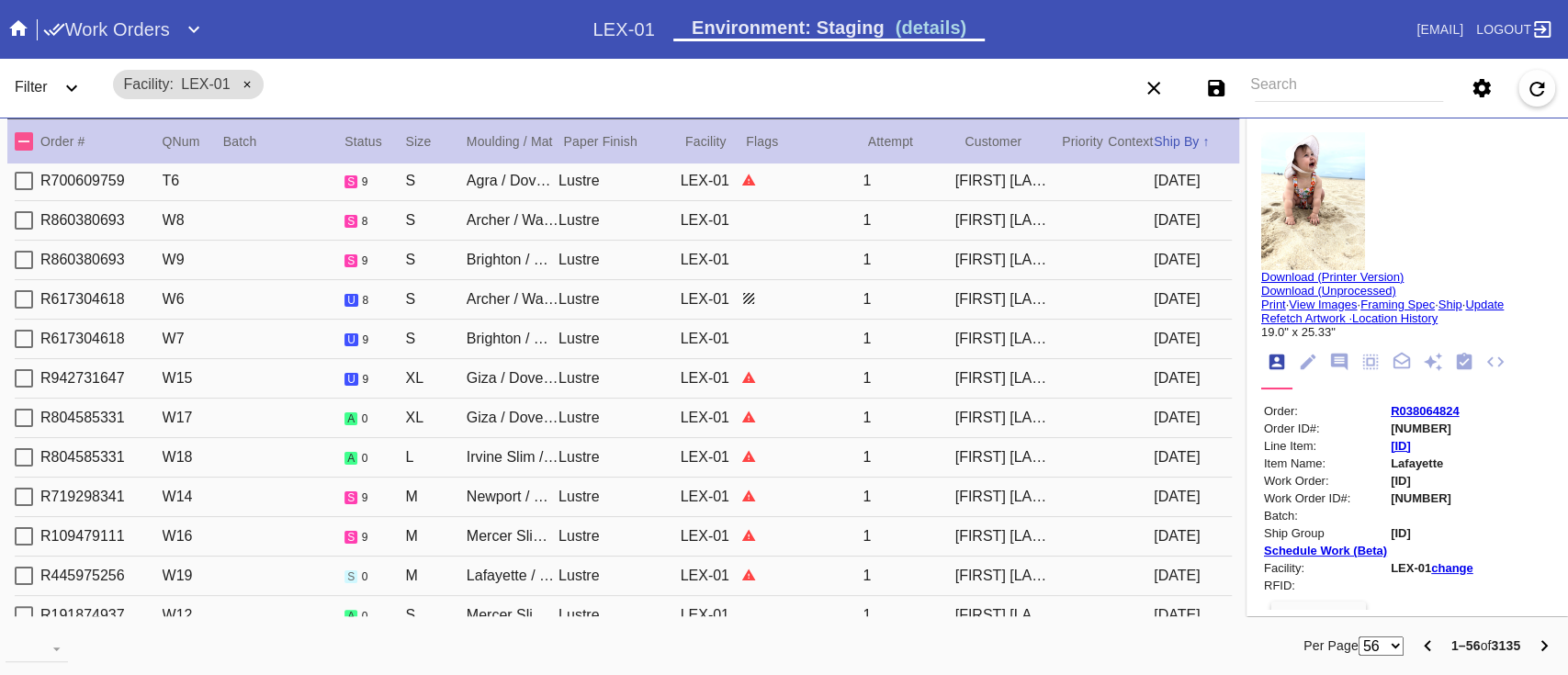 click on "[ID] [ID] [ID] [FIRST] [LAST]
[DATE]" at bounding box center [623, 378] 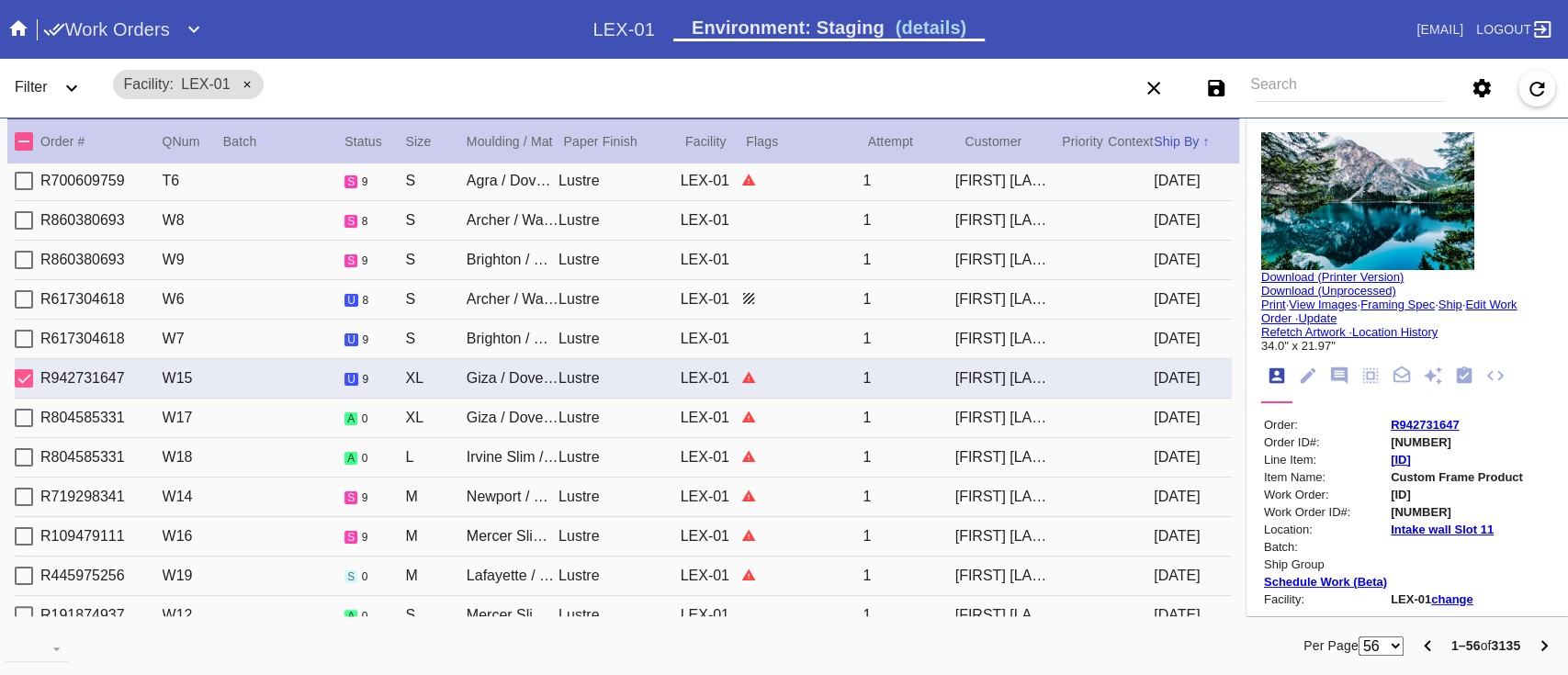 click on "Lustre" at bounding box center [619, 418] 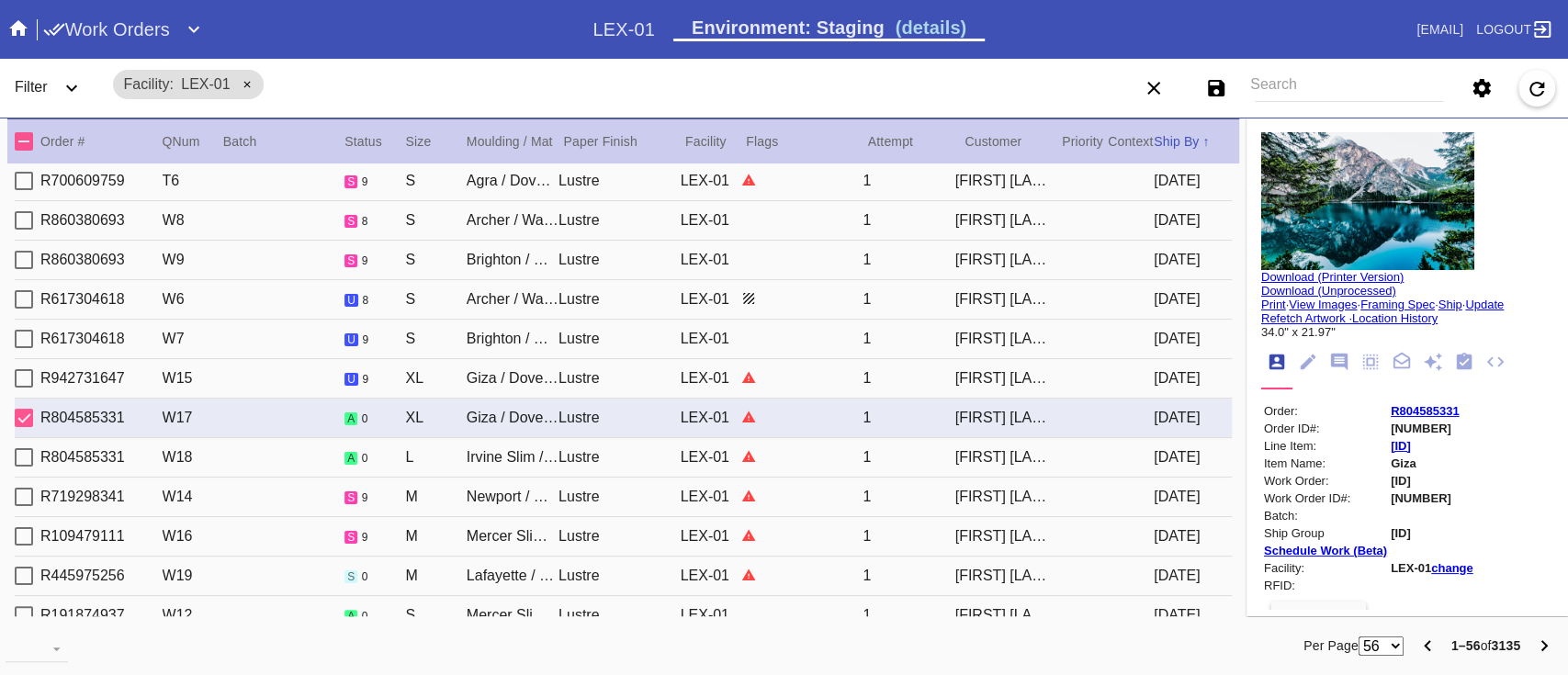 type on "DEFEND THE DEN" 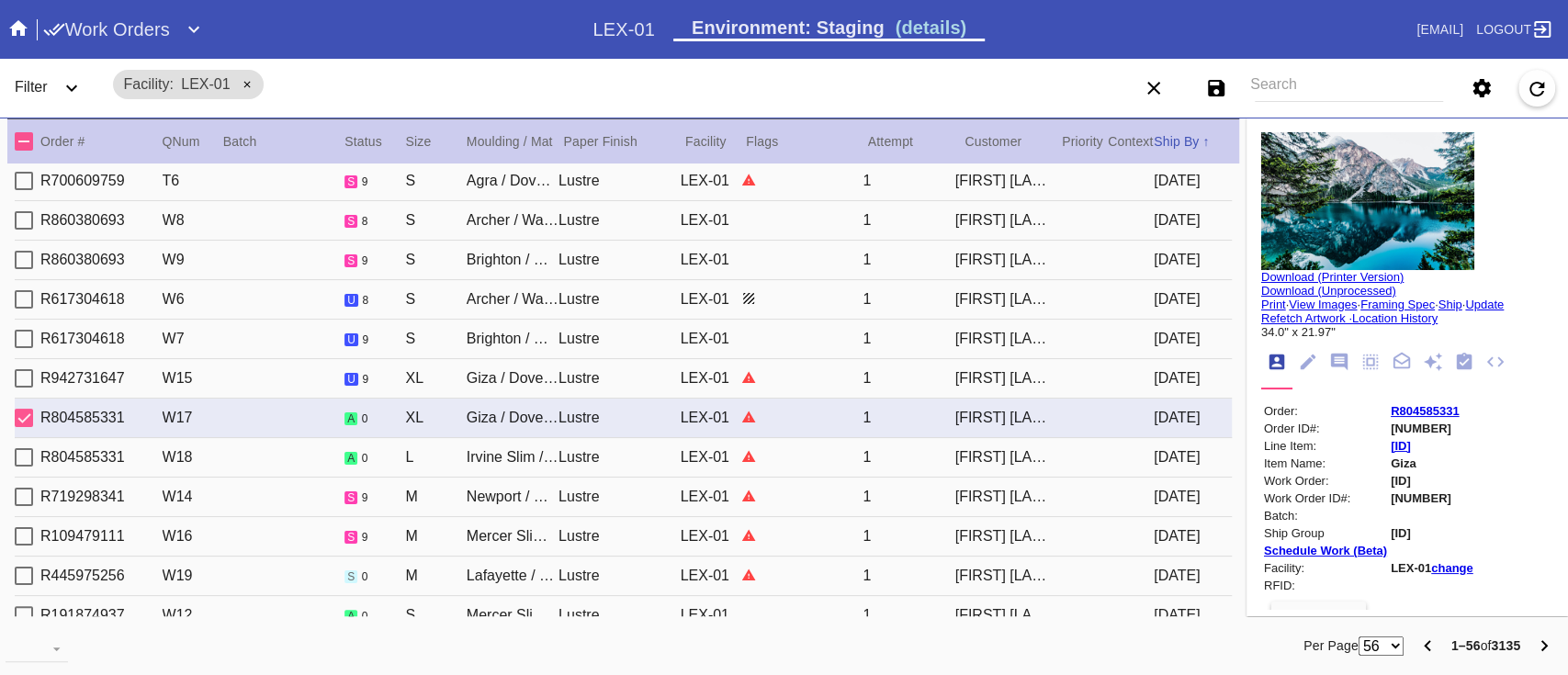 click on "Lustre" at bounding box center [619, 457] 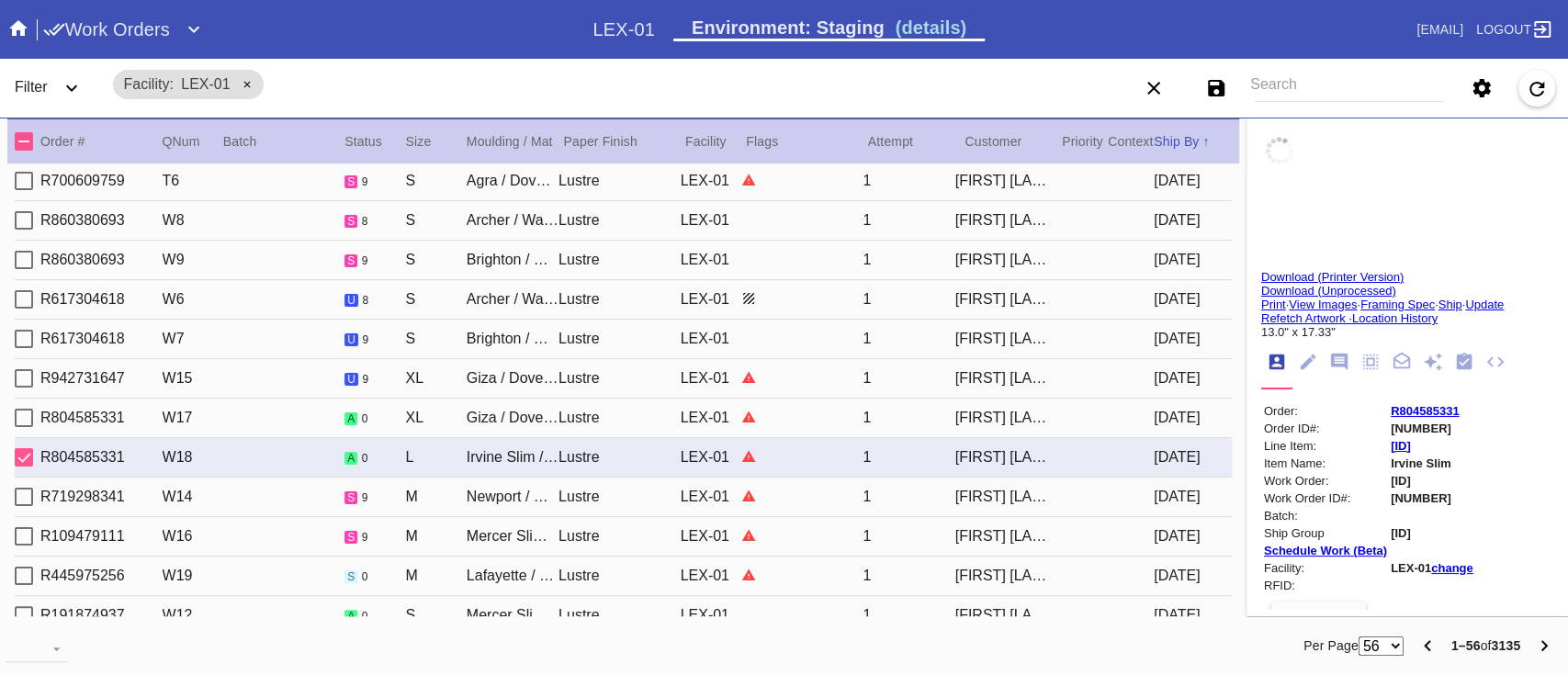 type on "12.75" 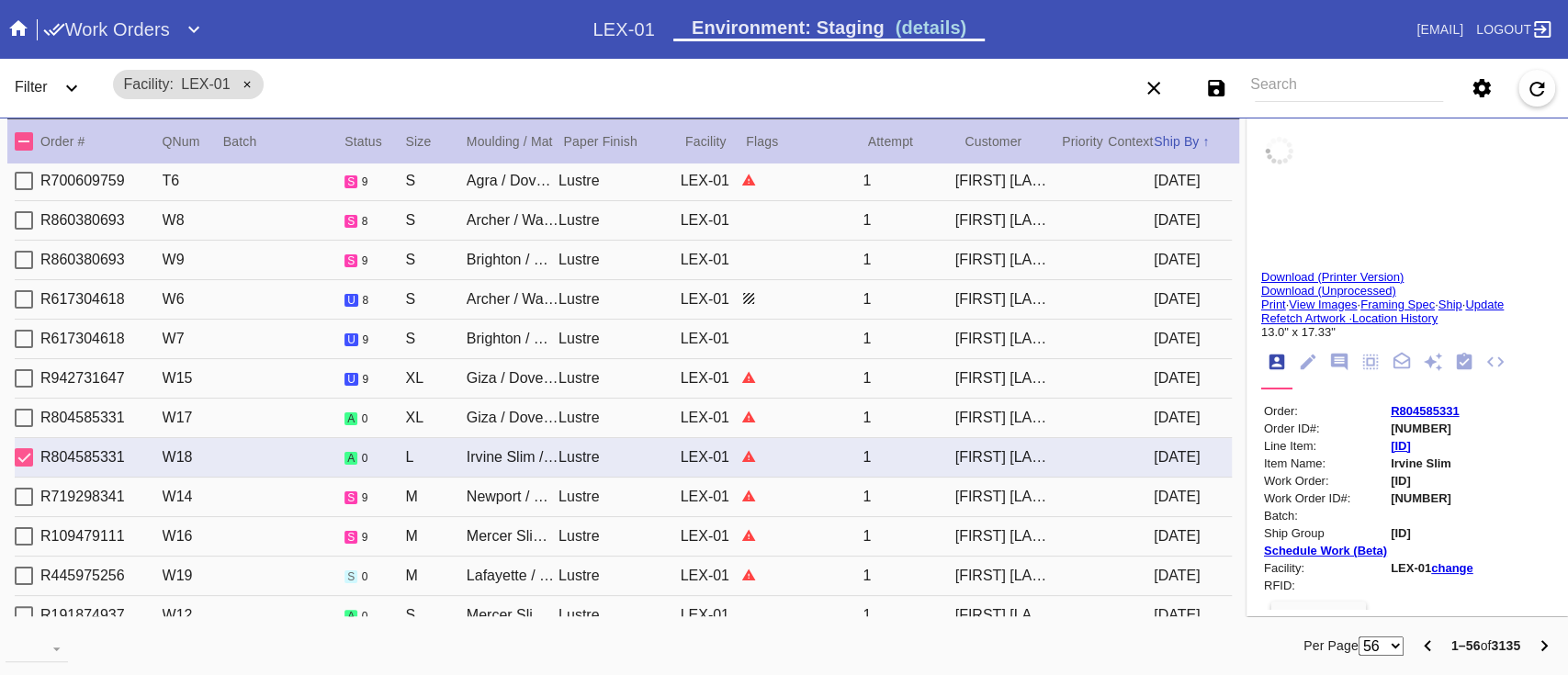 type on "17.0" 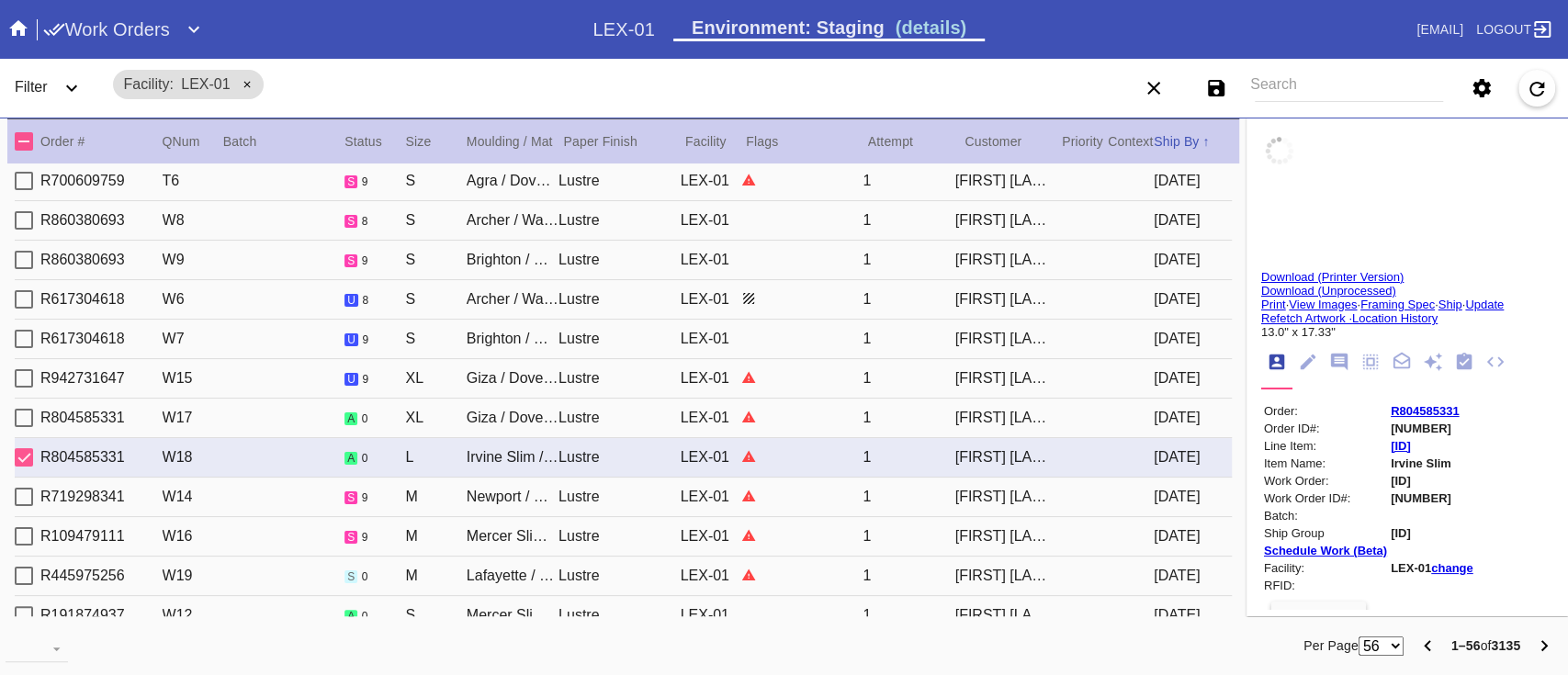 scroll, scrollTop: 566, scrollLeft: 0, axis: vertical 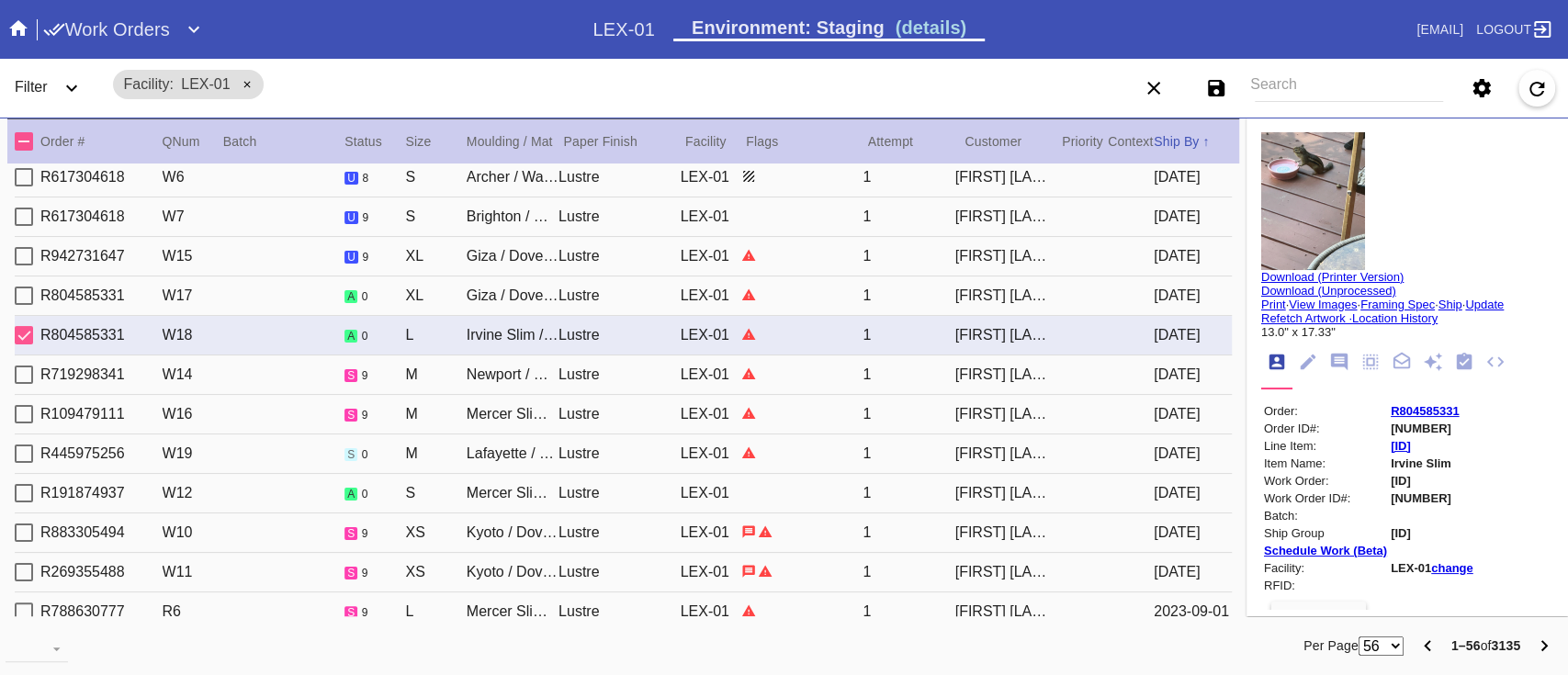 click on "Giza / Dove White" at bounding box center (513, 256) 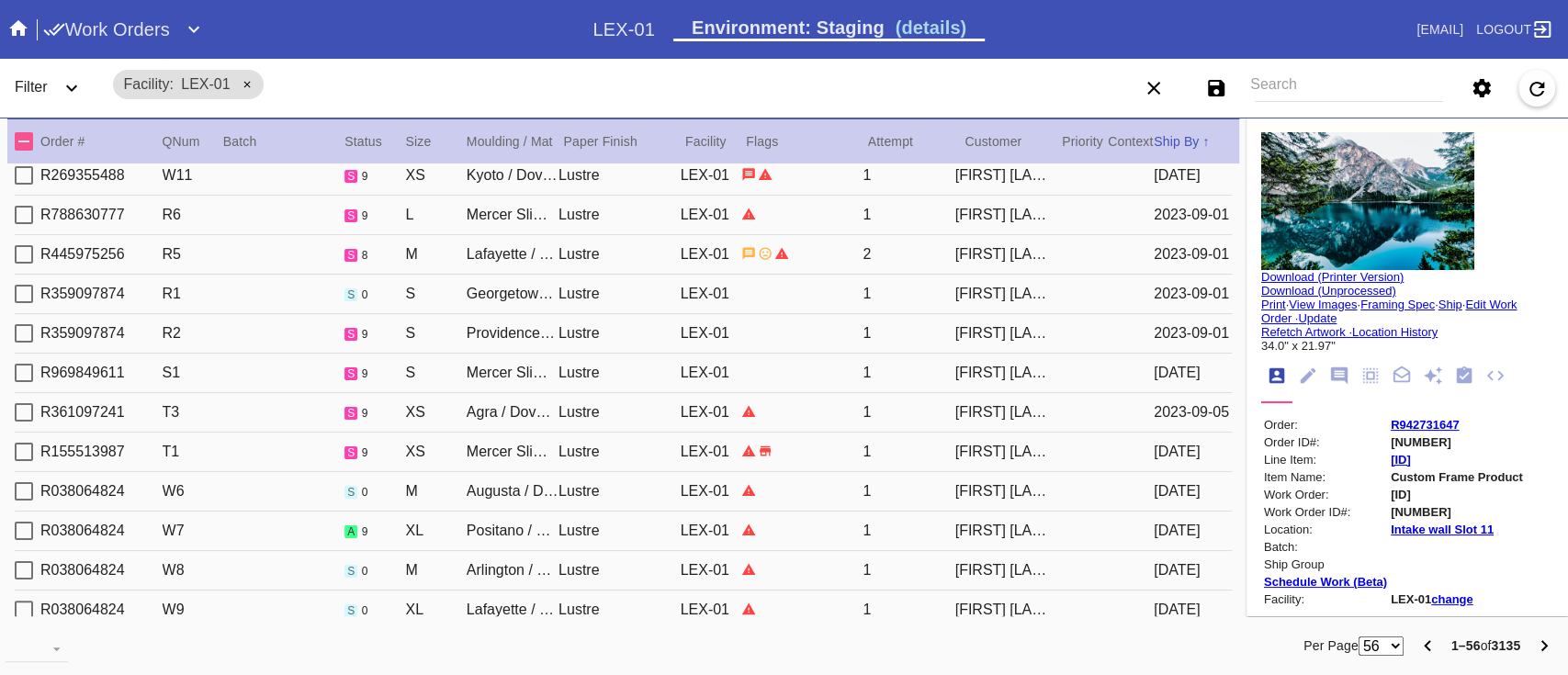 scroll, scrollTop: 979, scrollLeft: 0, axis: vertical 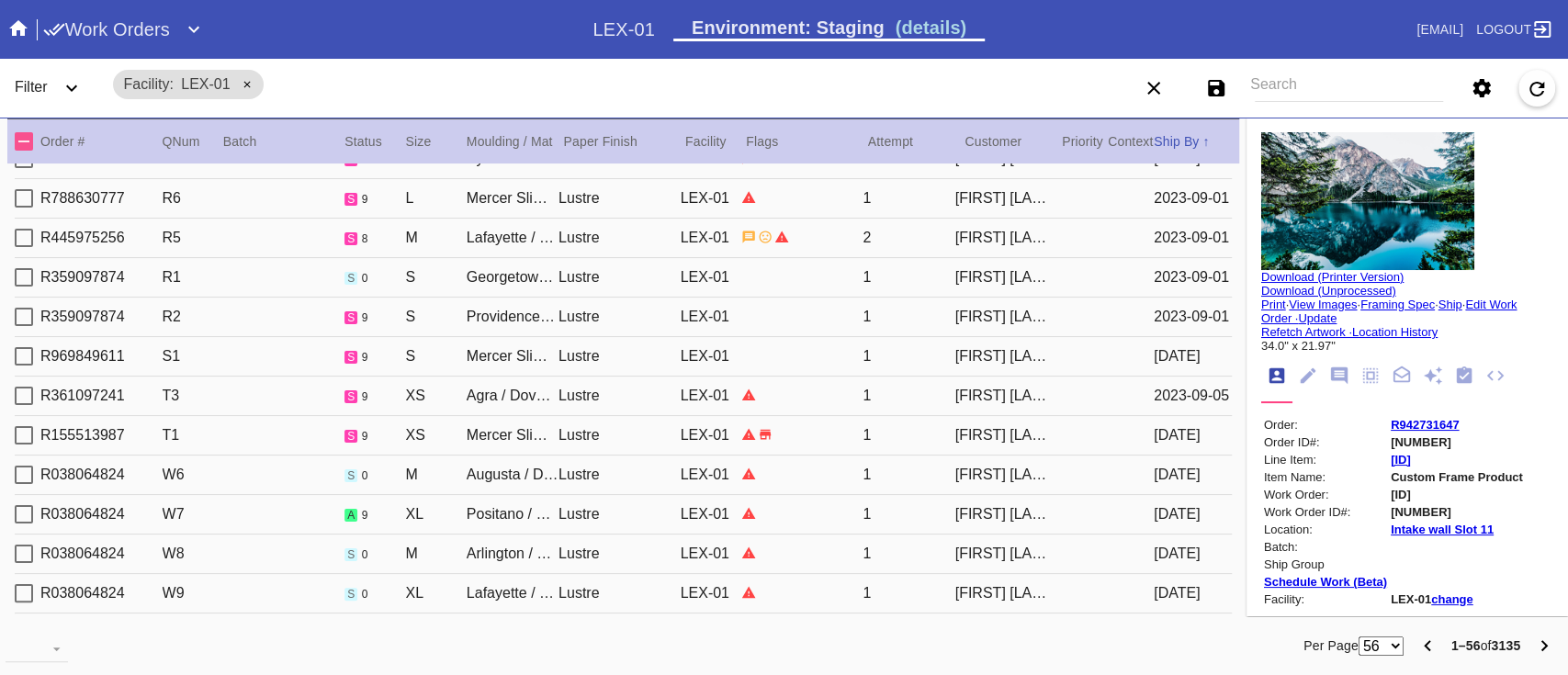 click on "Facility
LEX-01" at bounding box center [563, 84] 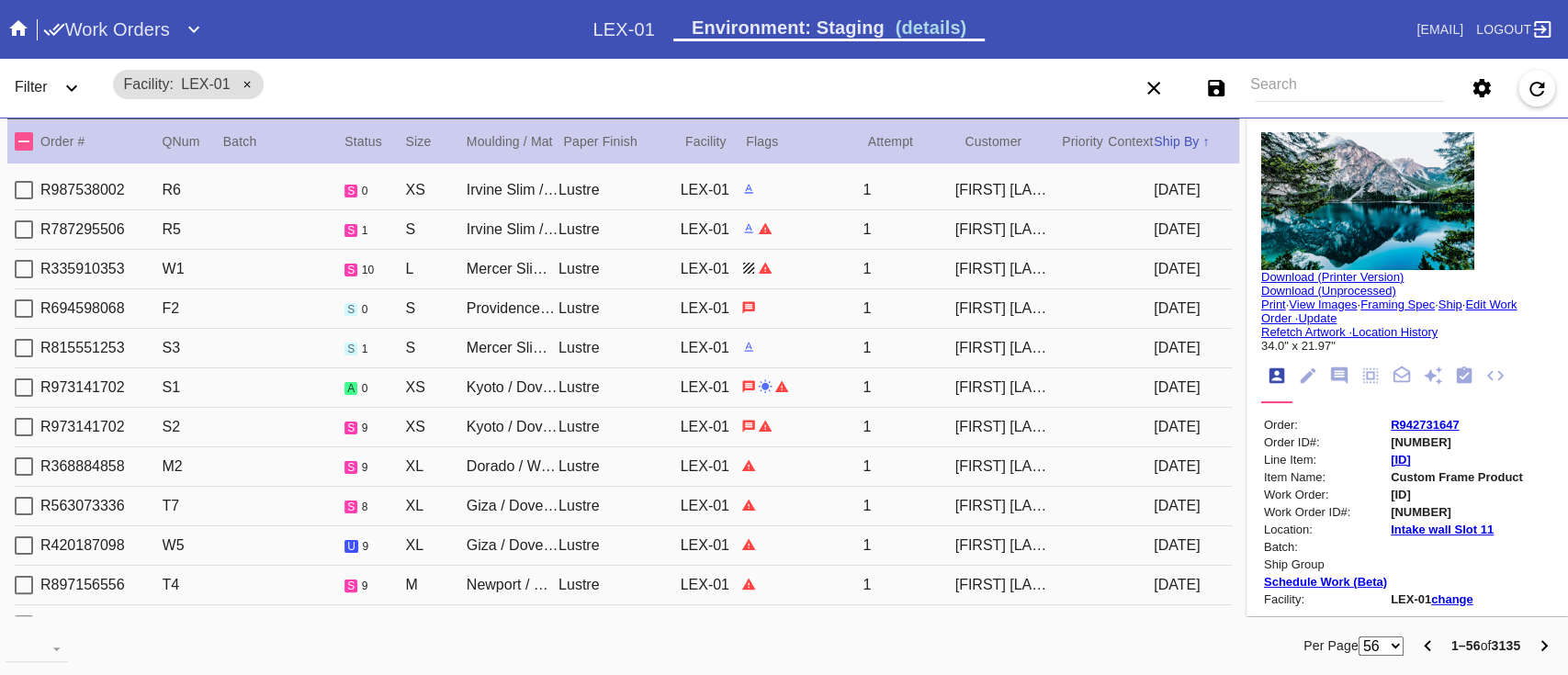scroll, scrollTop: 489, scrollLeft: 0, axis: vertical 